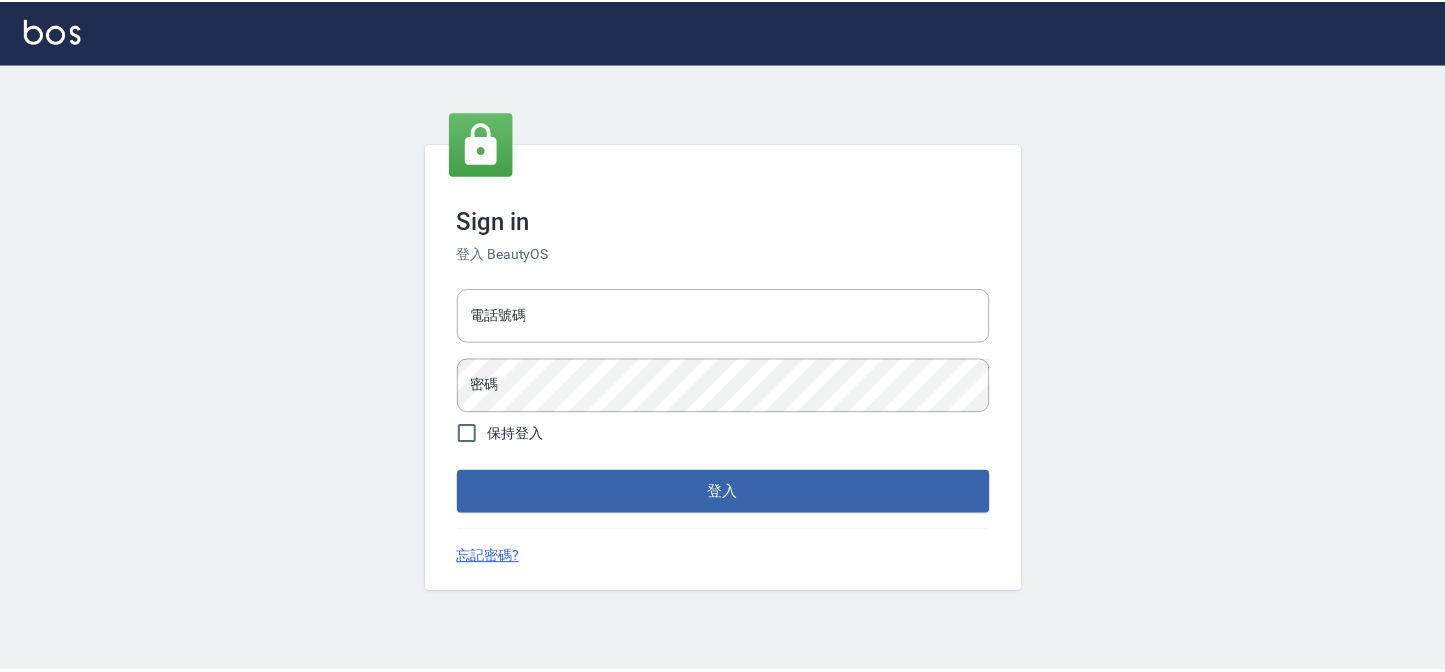 scroll, scrollTop: 0, scrollLeft: 0, axis: both 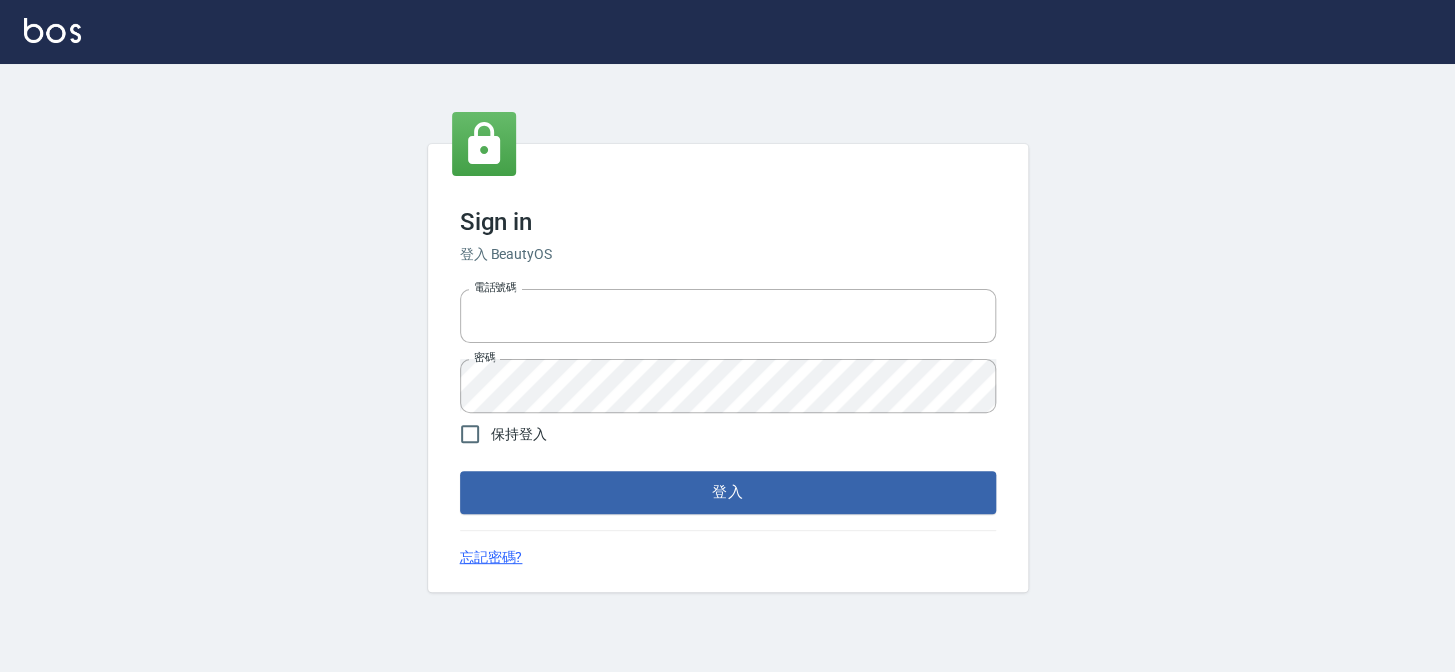 type on "27151227" 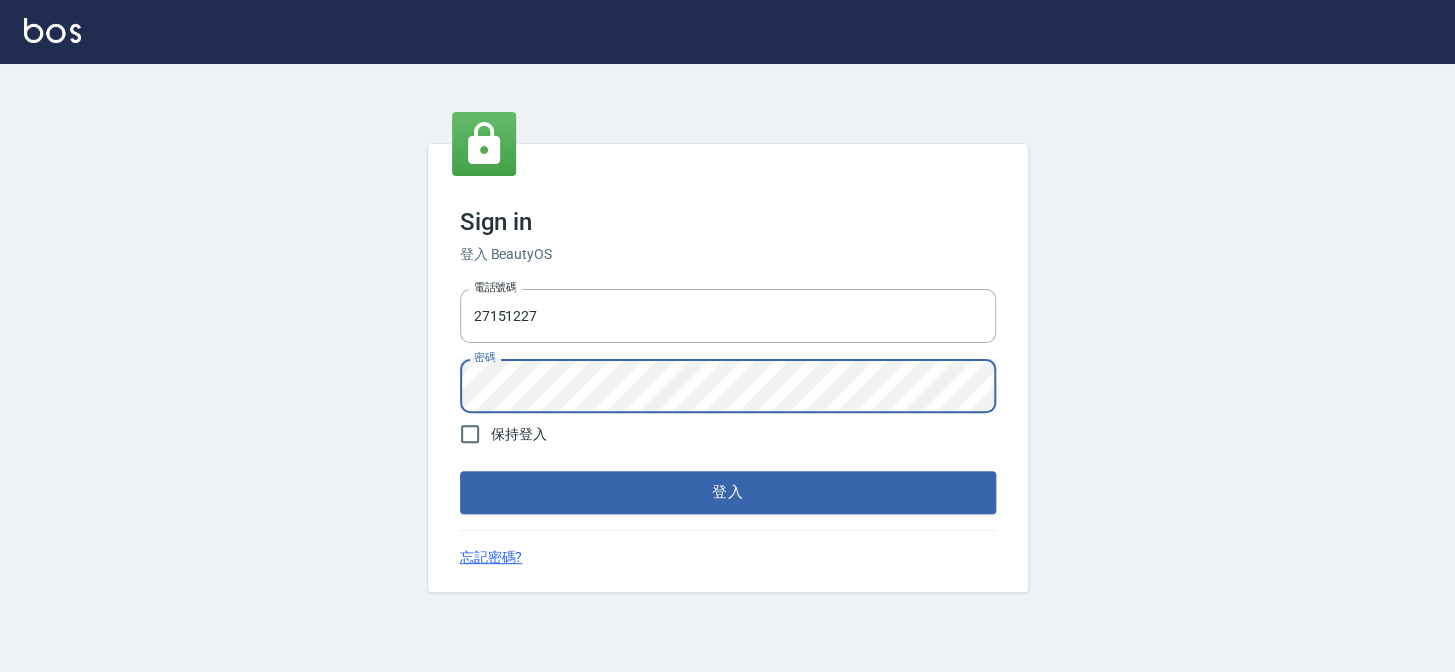 click on "登入" at bounding box center [728, 492] 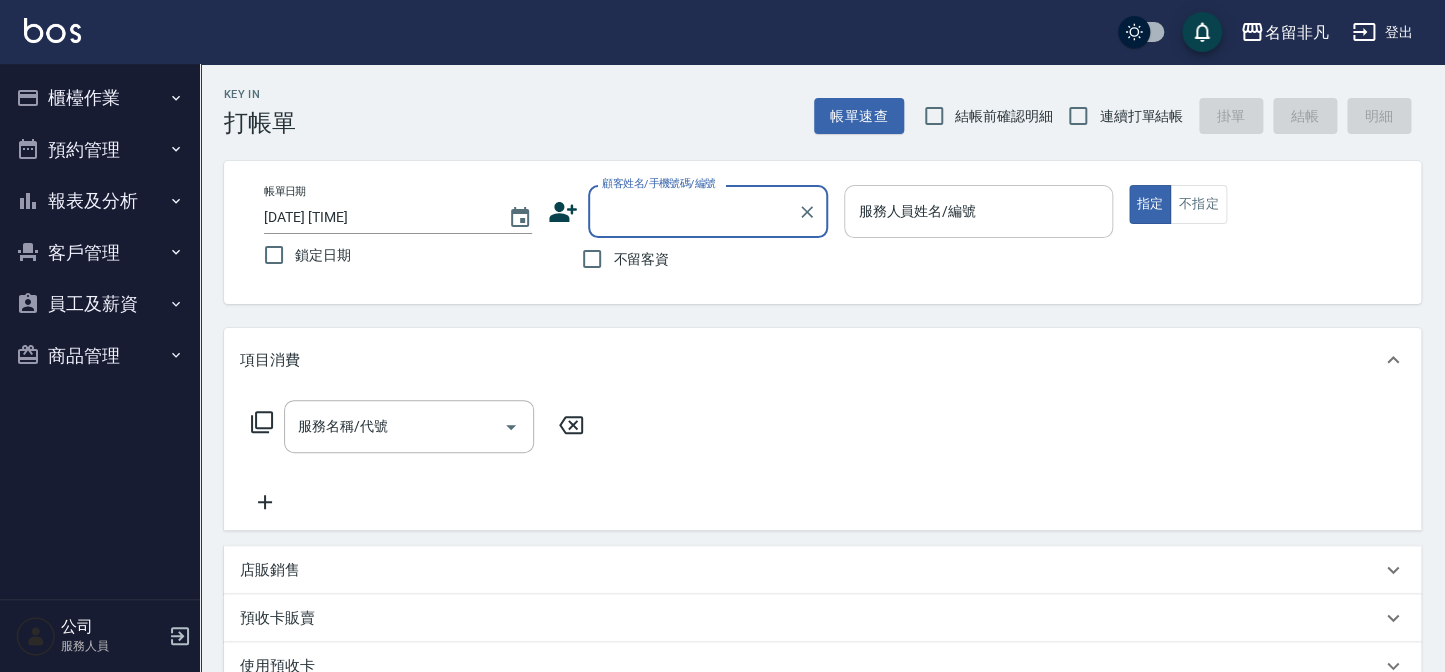 click on "服務人員姓名/編號" at bounding box center [978, 211] 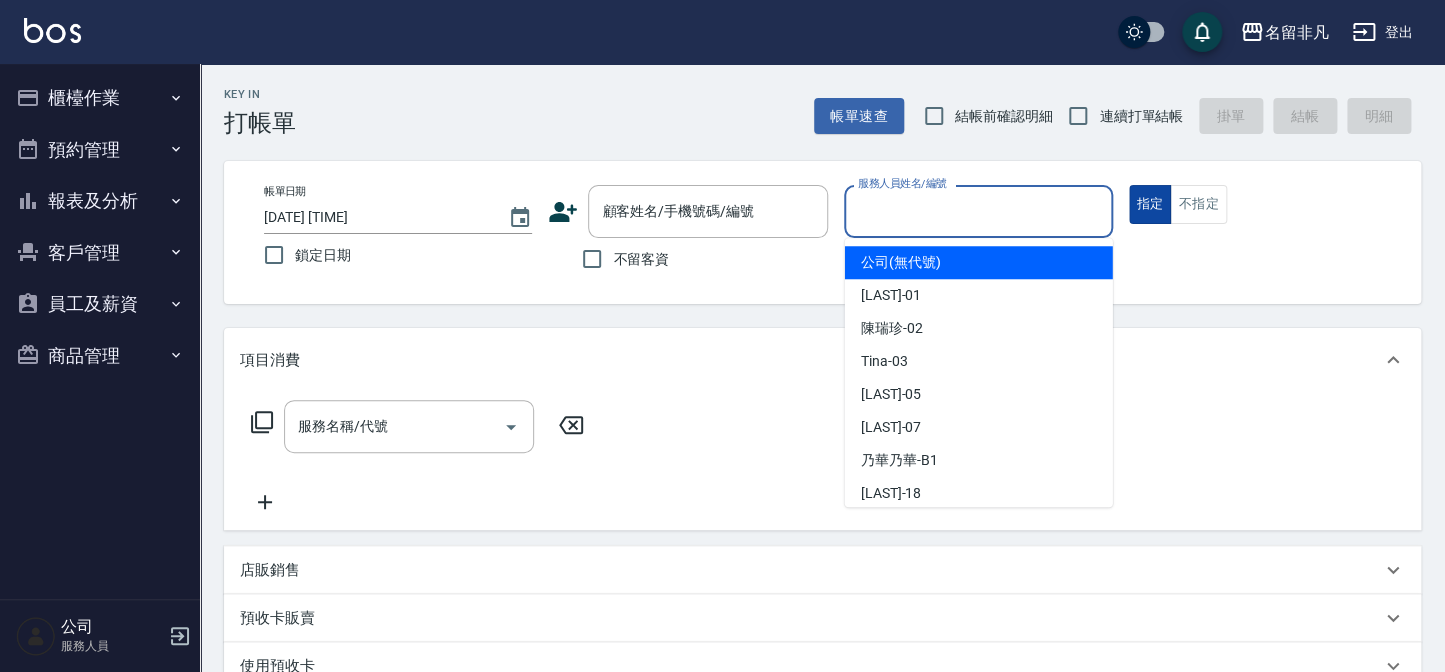 click on "指定" at bounding box center (1150, 204) 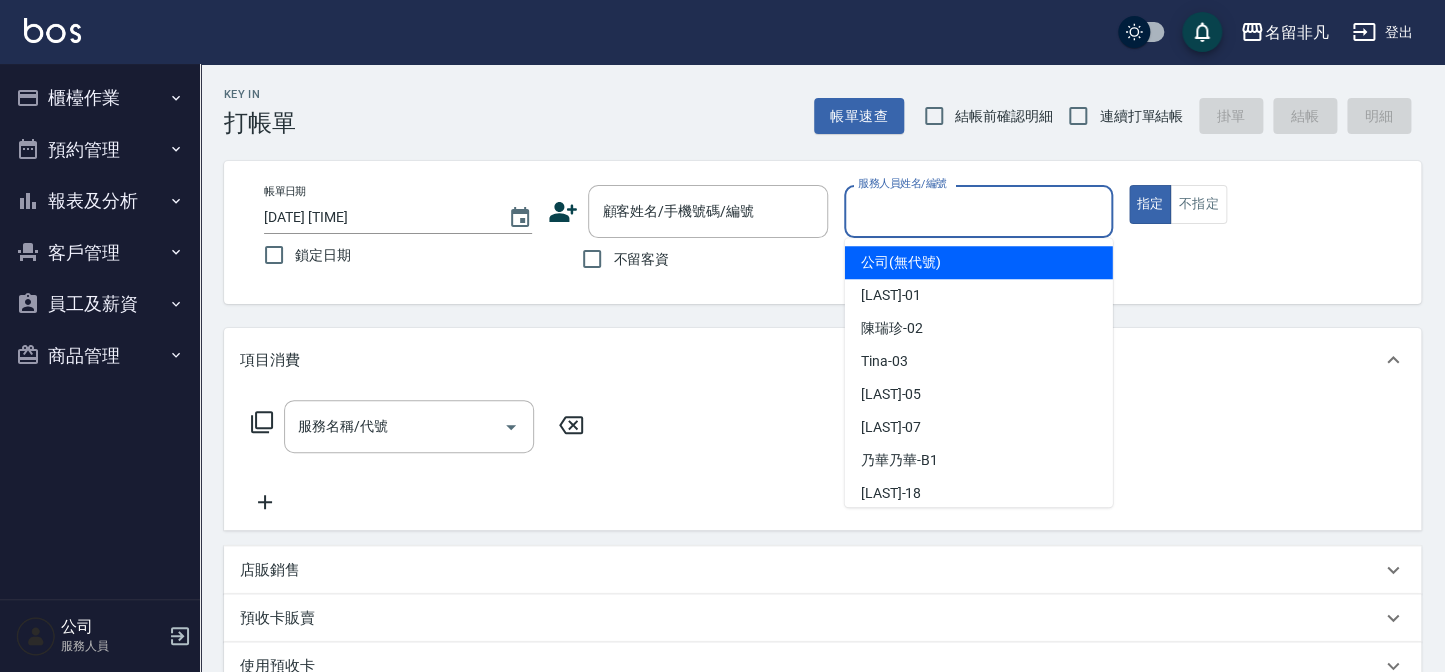 drag, startPoint x: 919, startPoint y: 212, endPoint x: 920, endPoint y: 336, distance: 124.004036 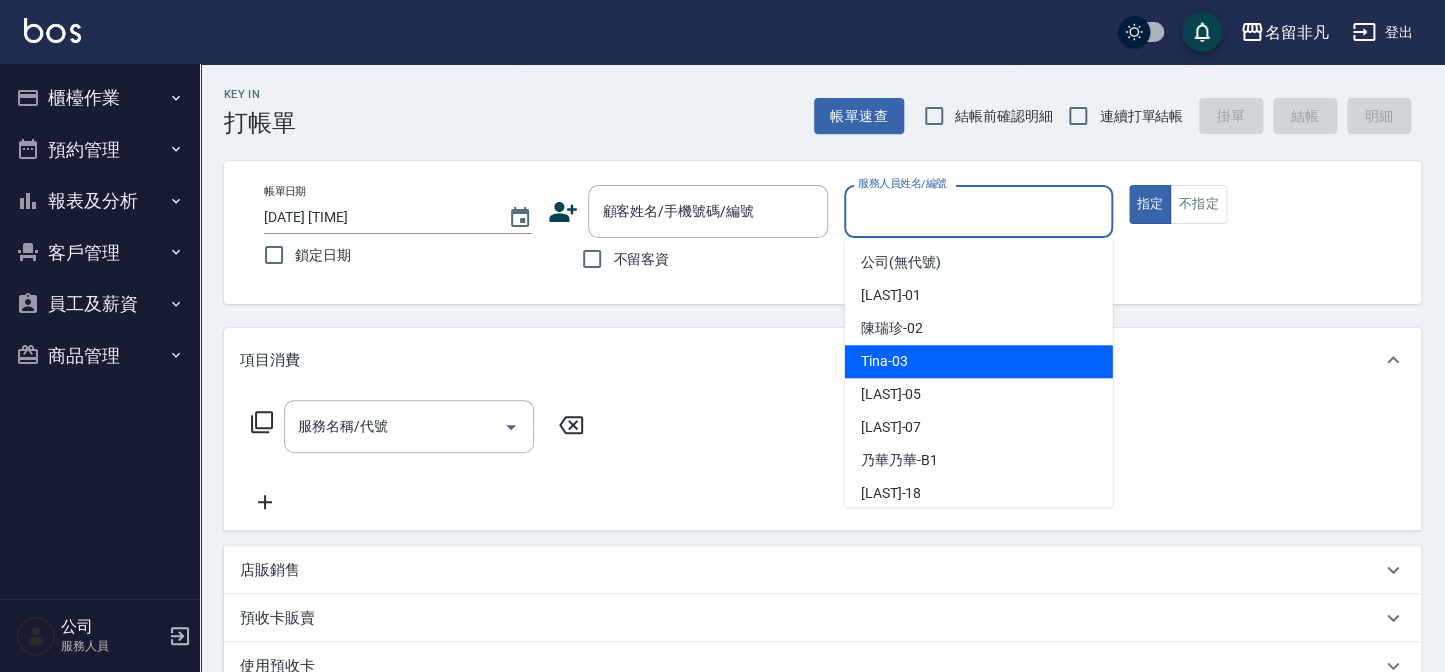 click on "[FIRST] -03" at bounding box center [979, 361] 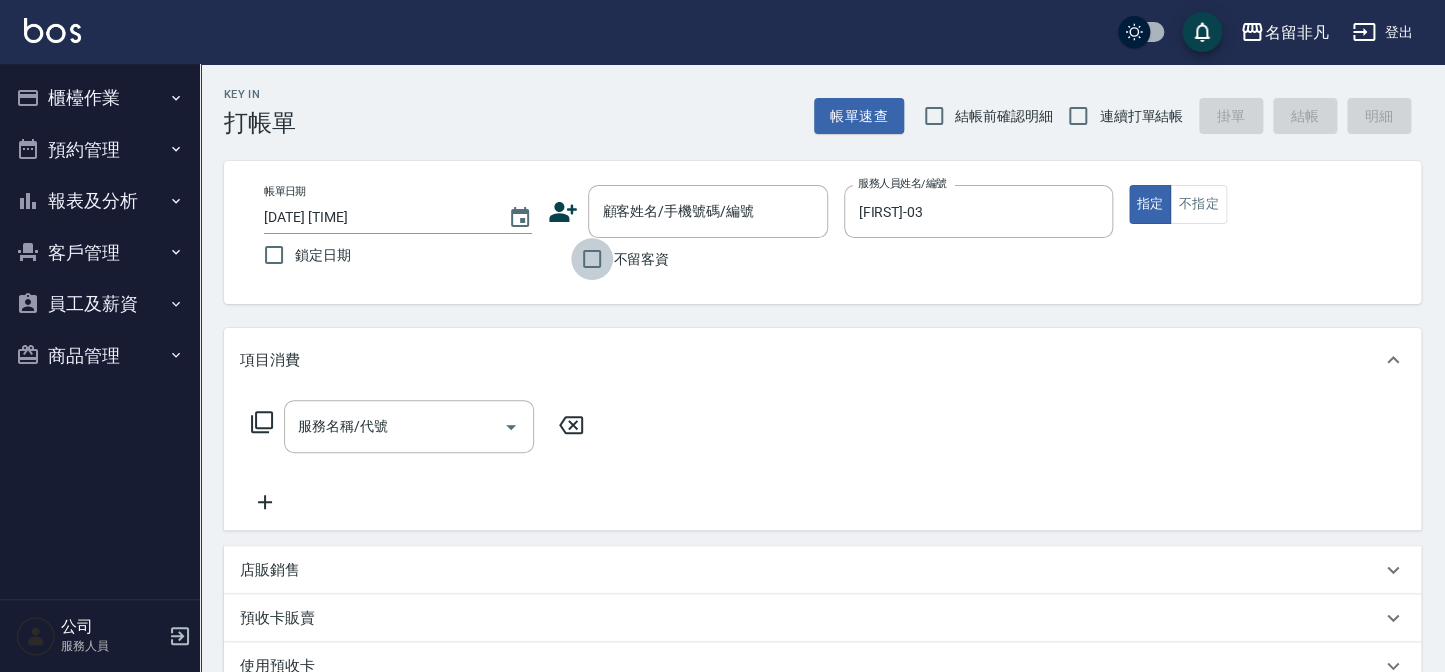 click on "不留客資" at bounding box center [592, 259] 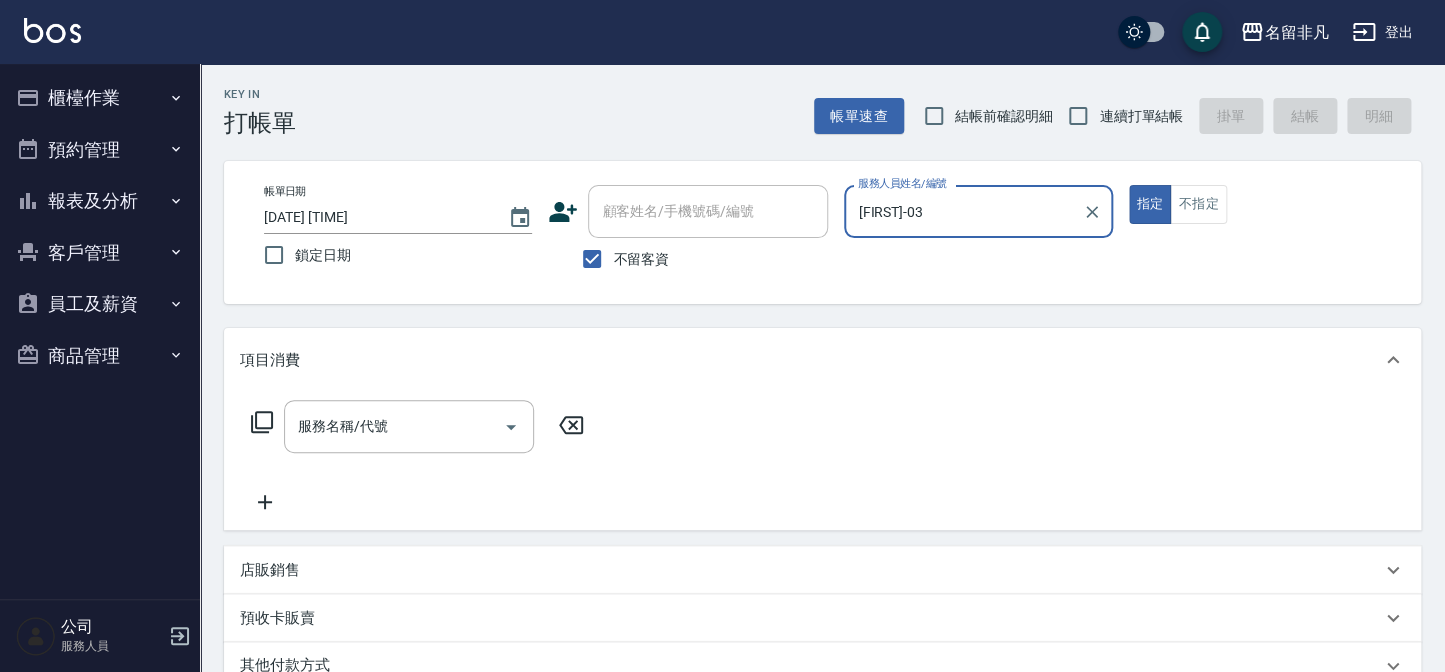 click 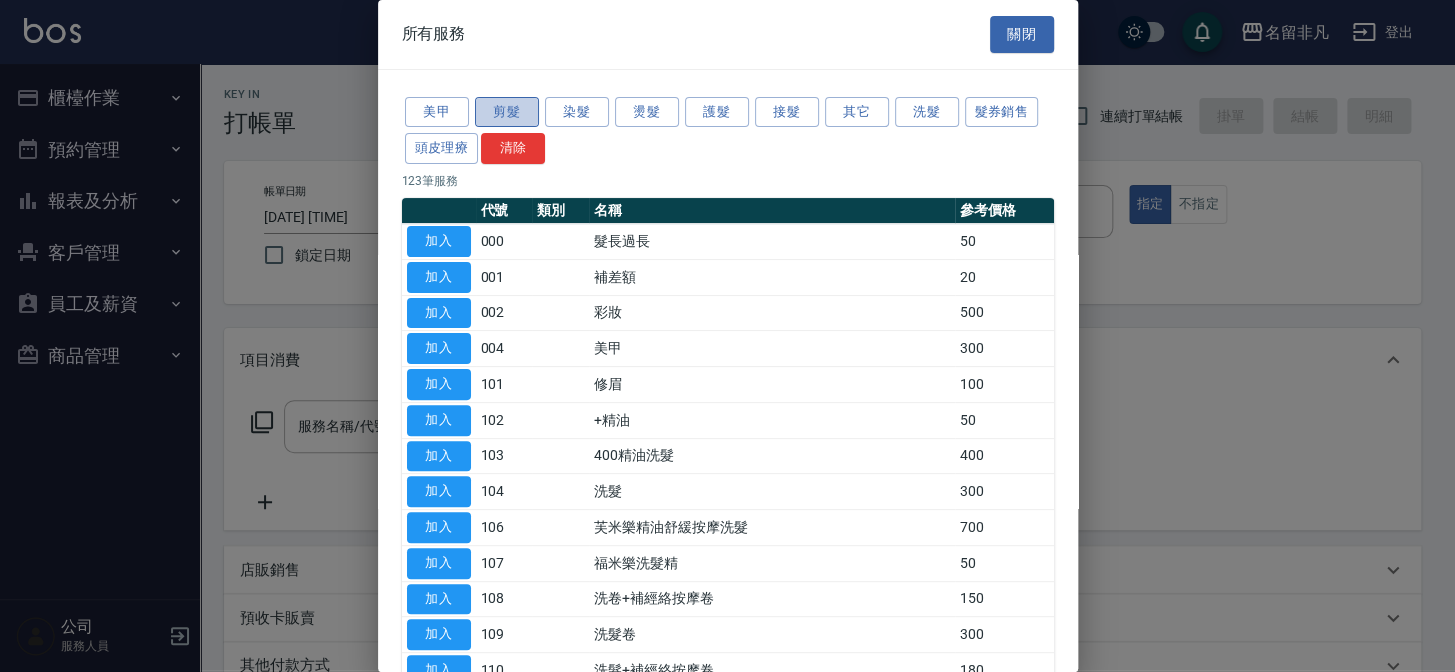 click on "剪髮" at bounding box center (507, 112) 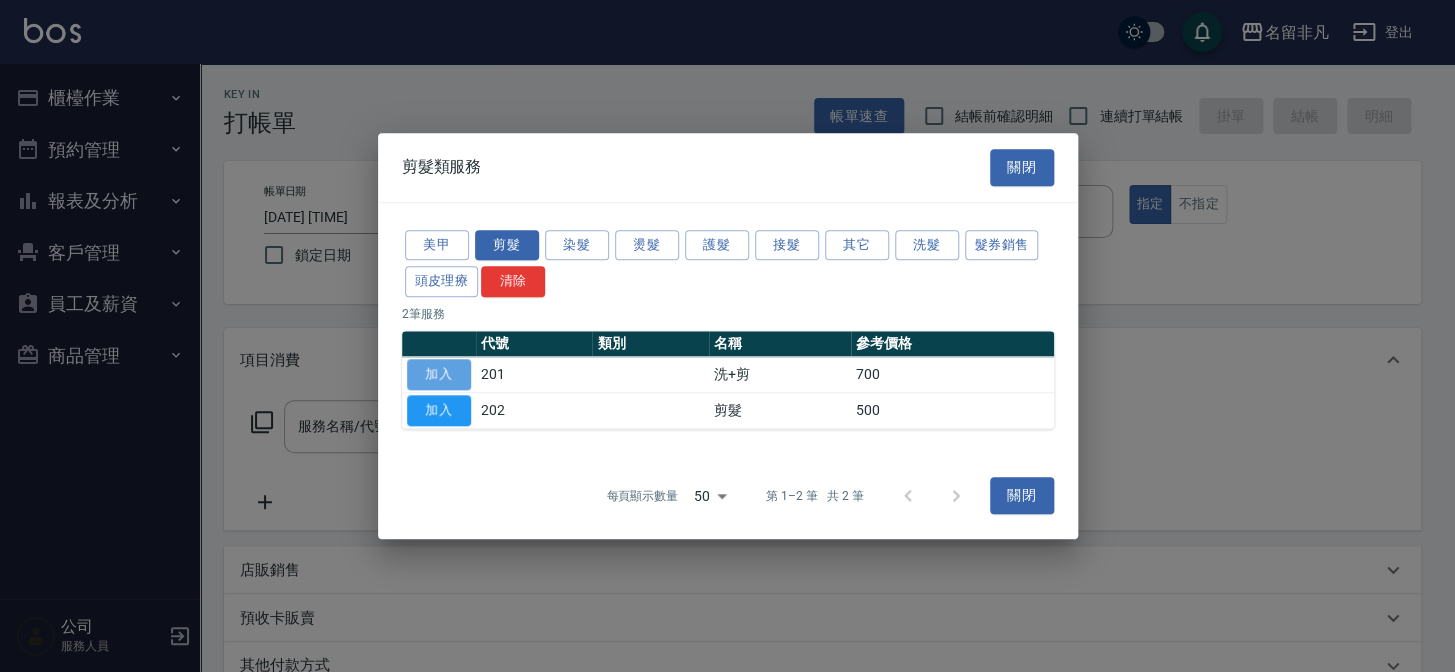 click on "加入" at bounding box center (439, 374) 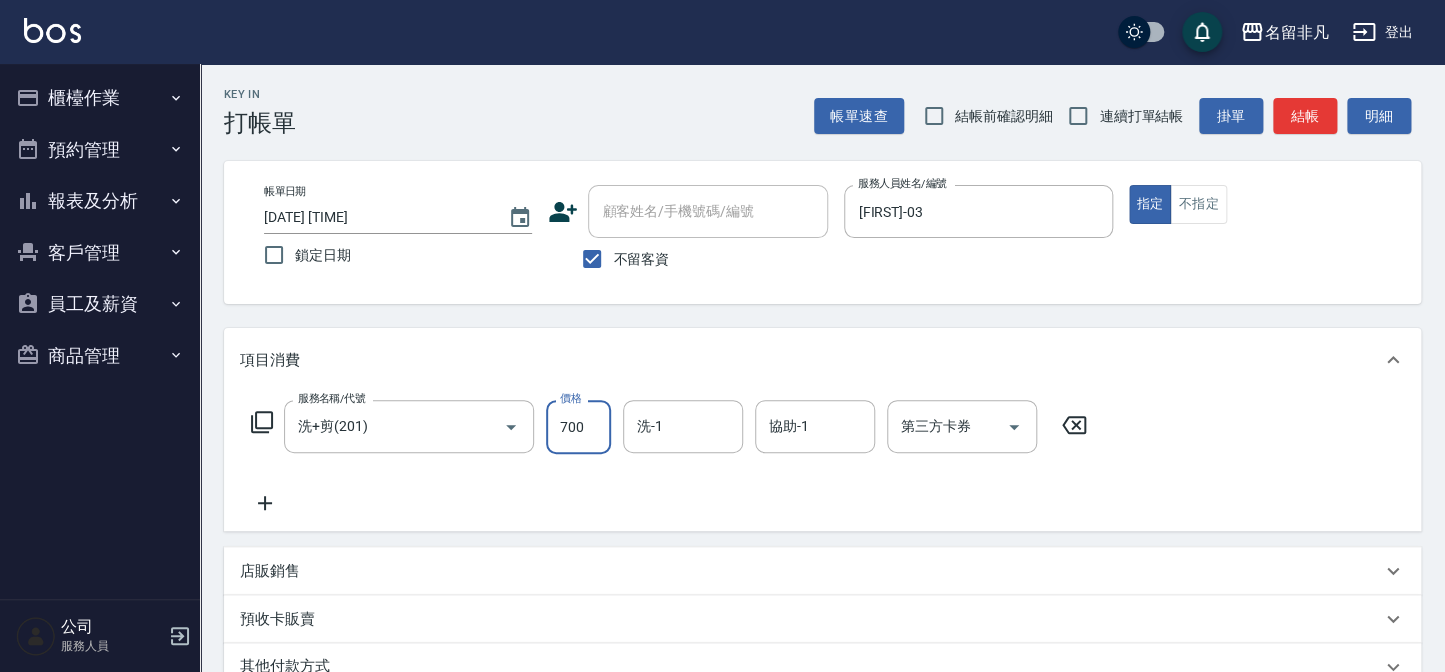 click on "700" at bounding box center (578, 427) 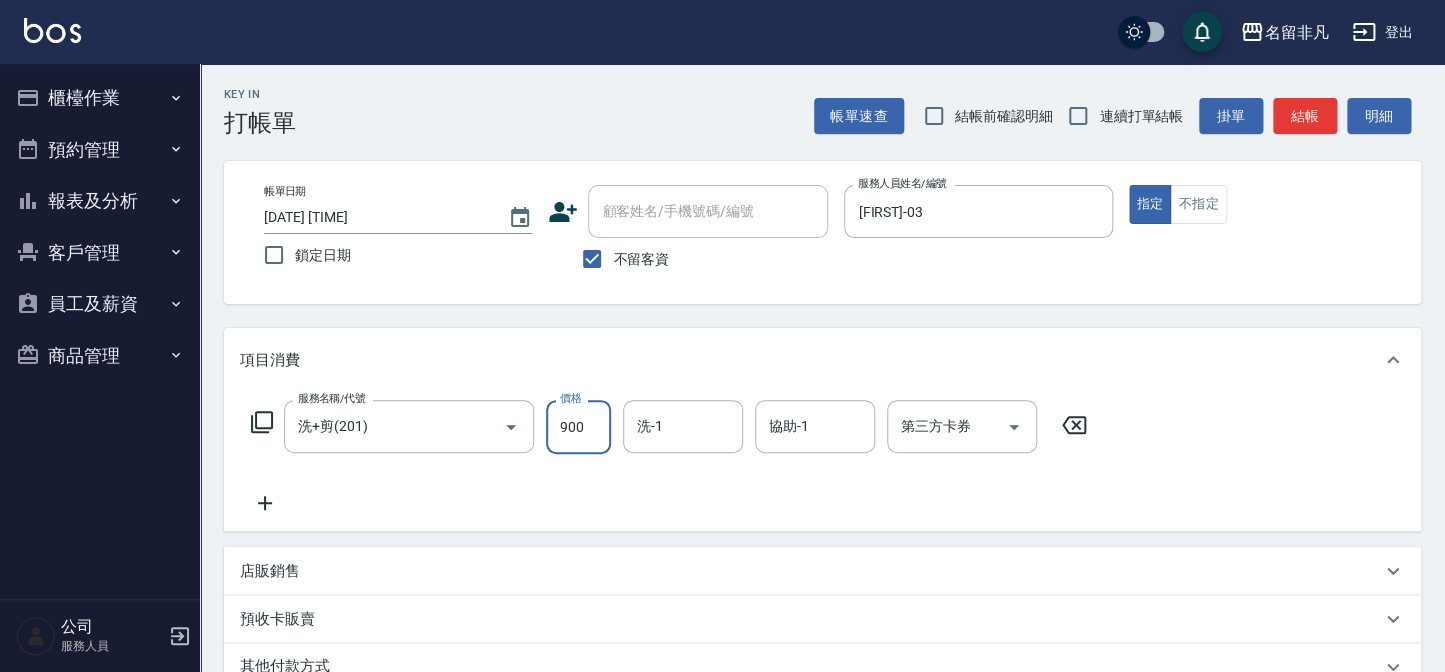 type on "900" 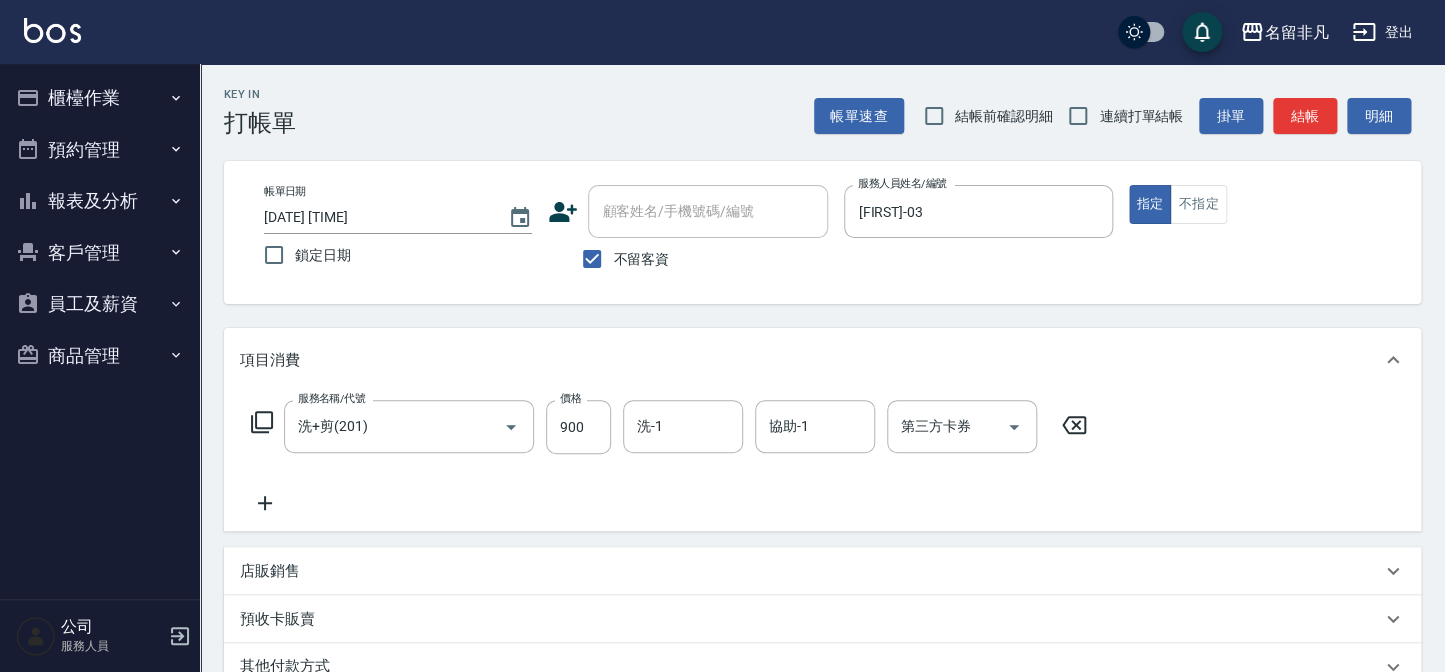 click on "服務名稱/代號 洗+剪(201) 服務名稱/代號 價格 900 價格 洗-1 洗-1 協助-1 協助-1 第三方卡券 第三方卡券" at bounding box center [669, 457] 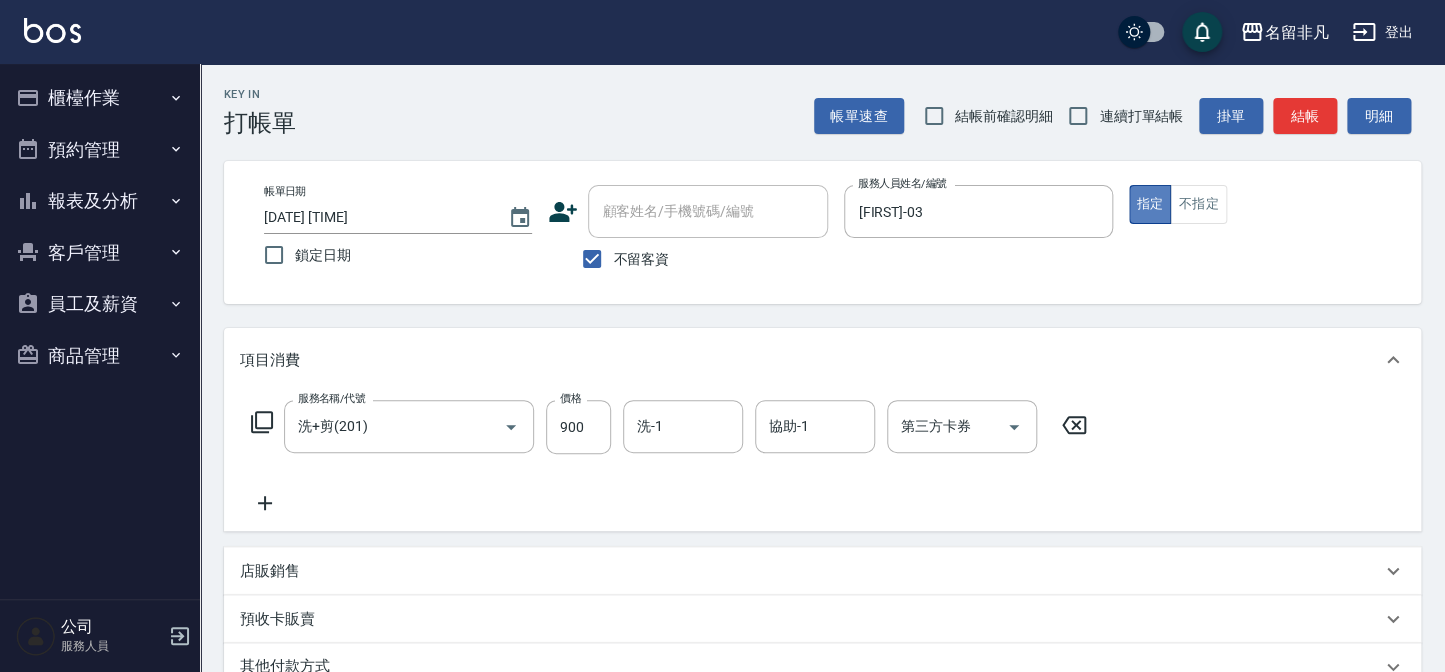 click on "指定" at bounding box center (1150, 204) 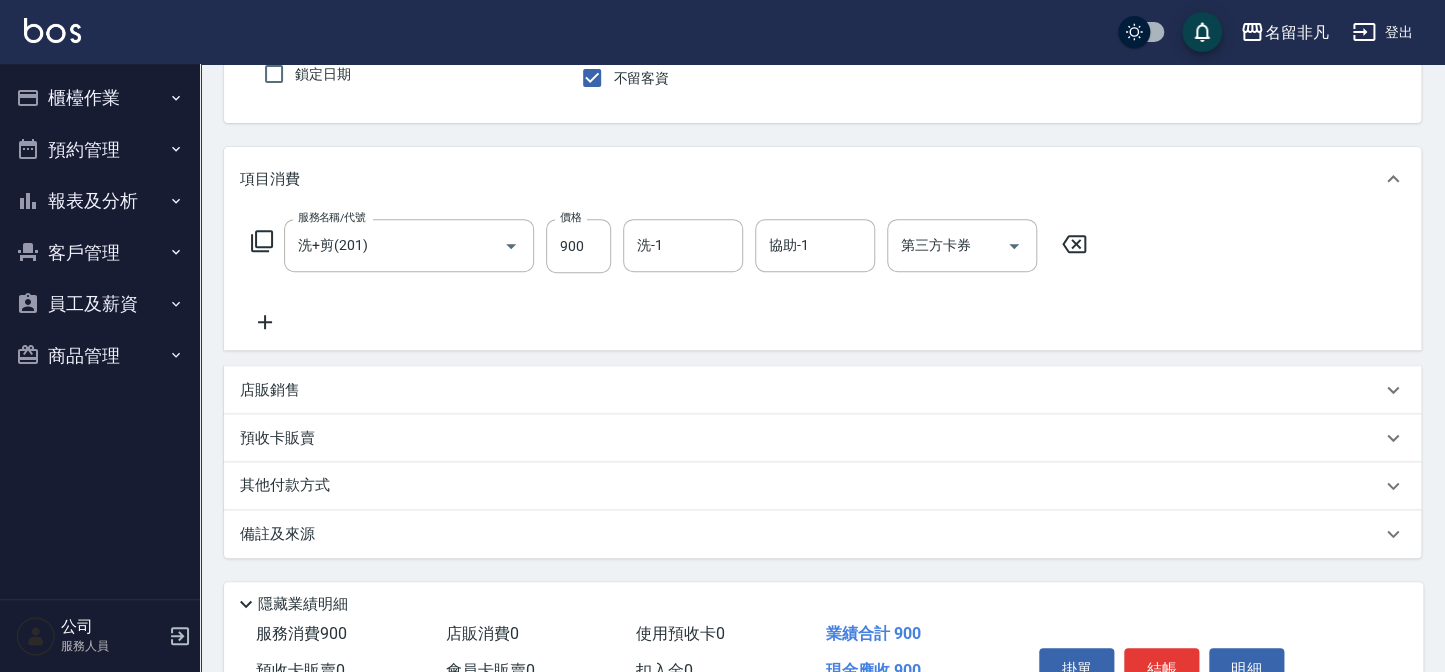 scroll, scrollTop: 272, scrollLeft: 0, axis: vertical 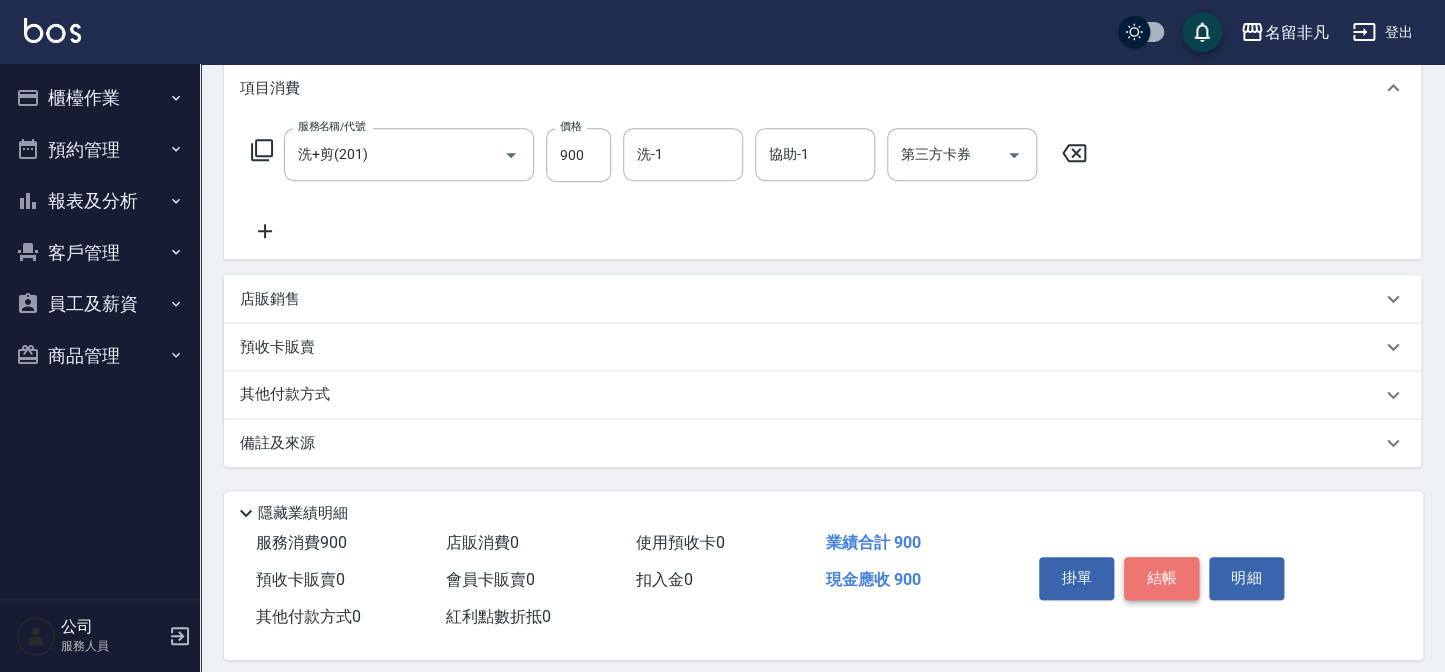 click on "結帳" at bounding box center [1161, 578] 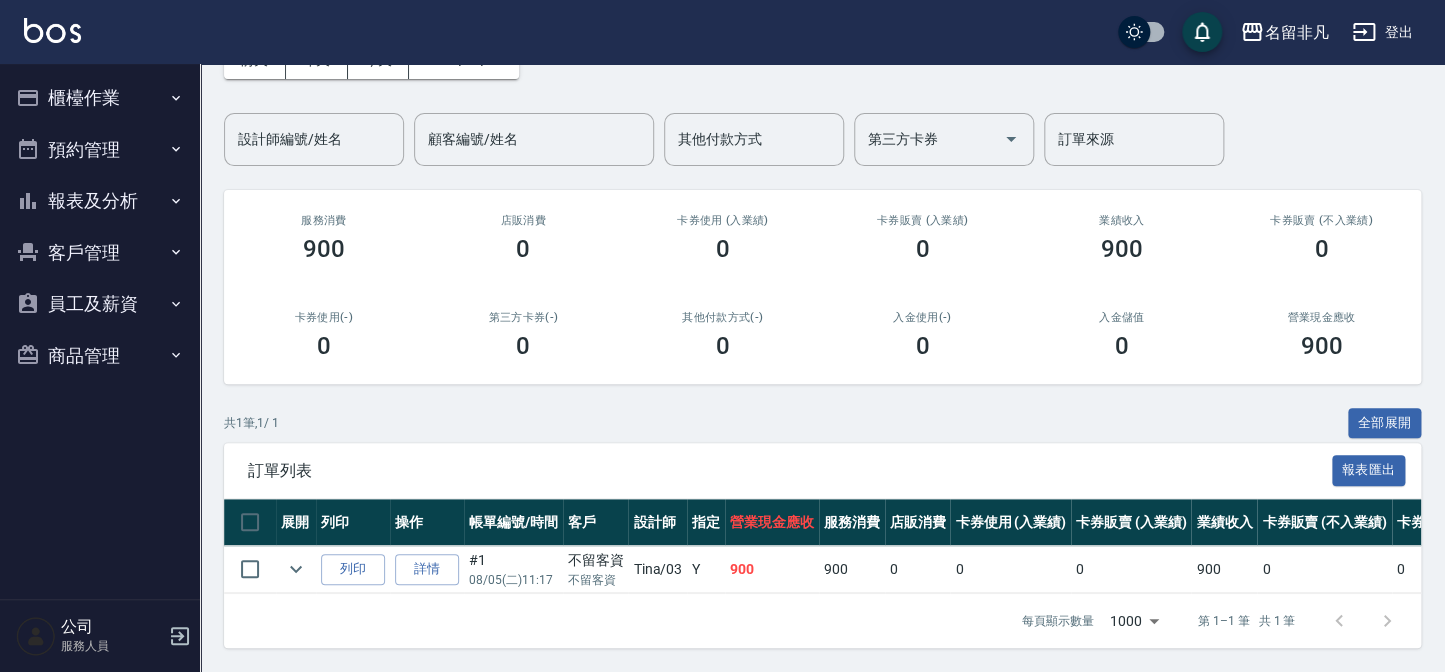 scroll, scrollTop: 132, scrollLeft: 0, axis: vertical 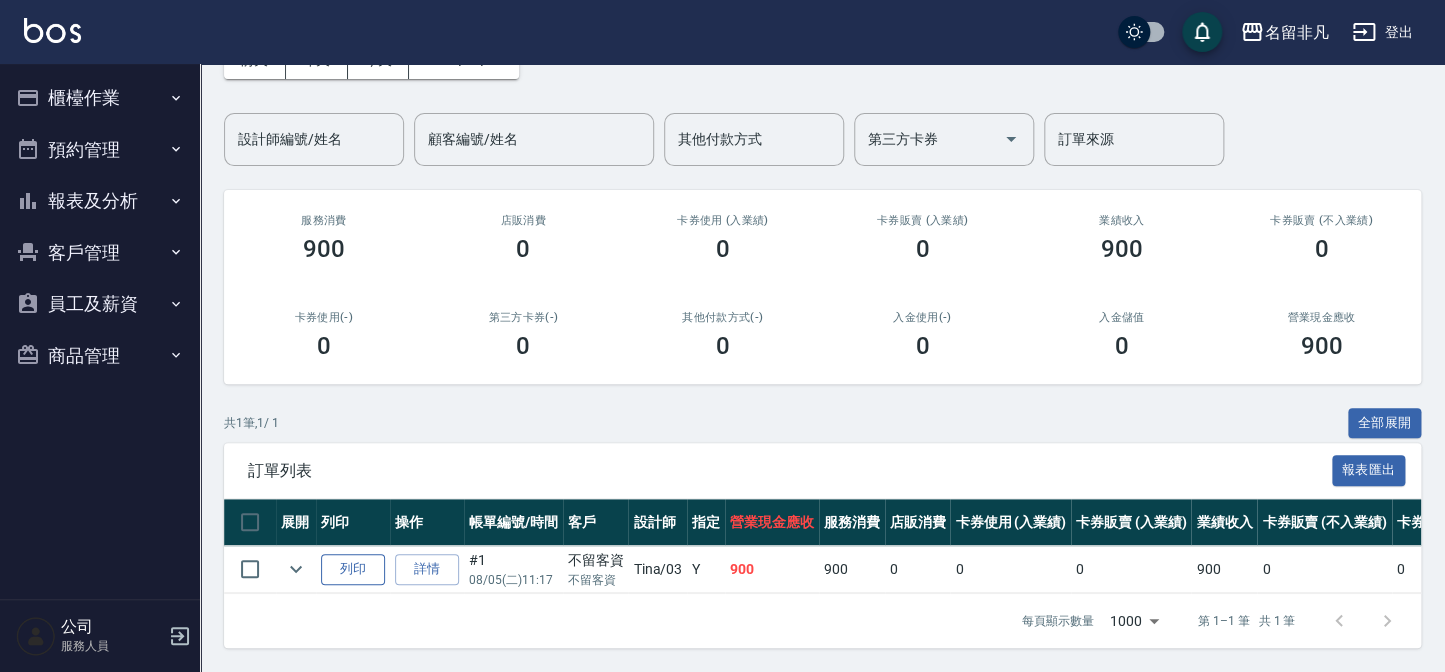 click on "列印" at bounding box center (353, 569) 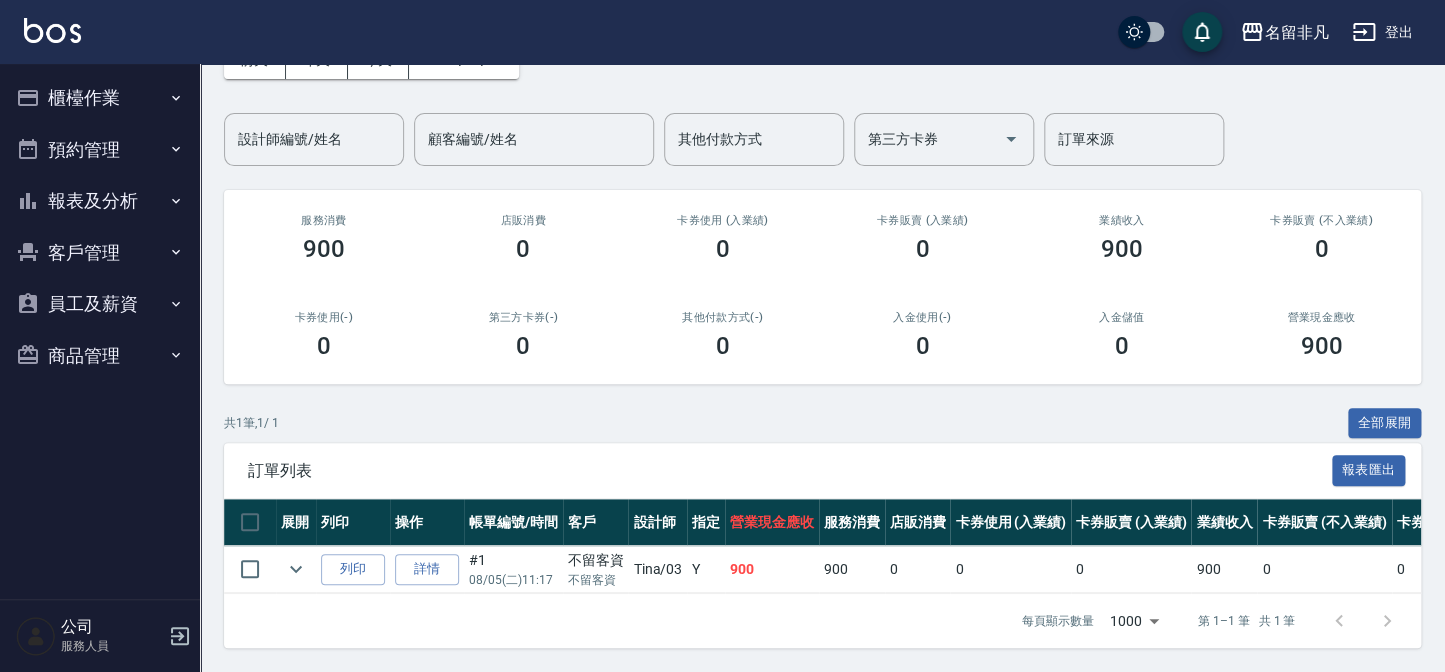 click on "報表及分析" at bounding box center [100, 201] 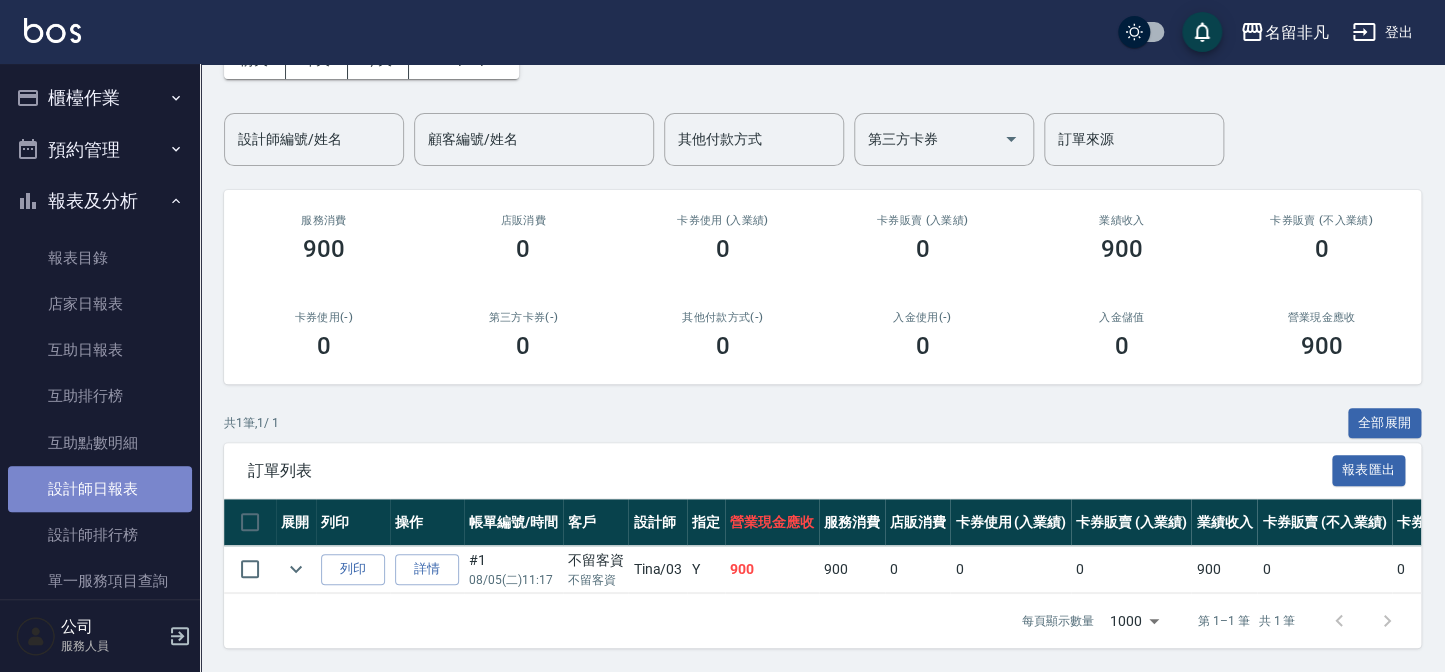 click on "設計師日報表" at bounding box center (100, 489) 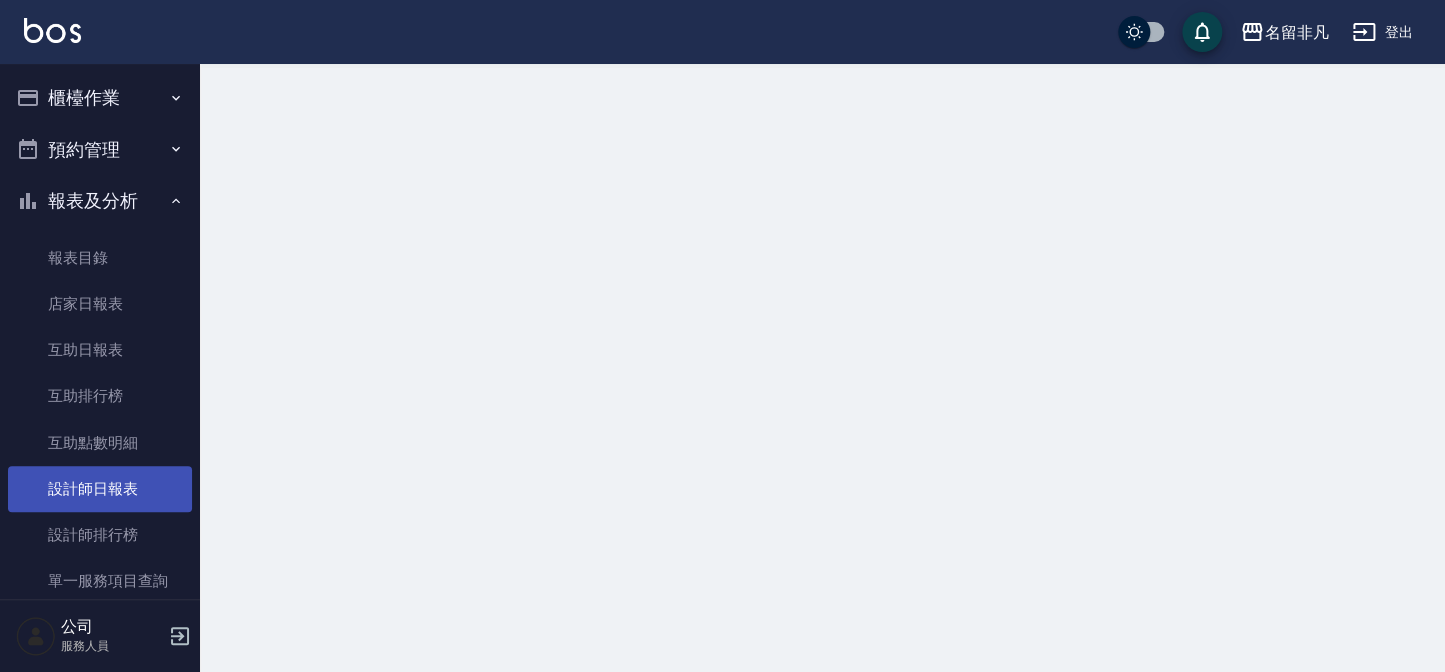 scroll, scrollTop: 0, scrollLeft: 0, axis: both 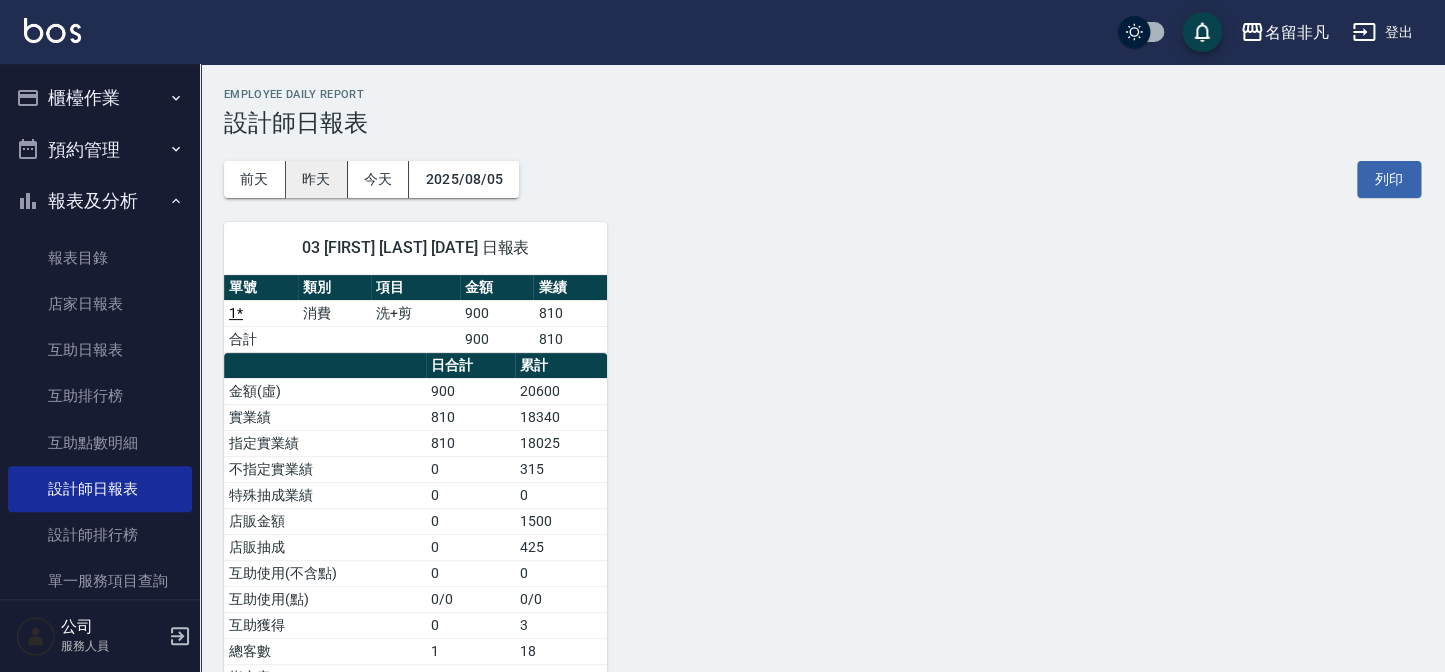click on "昨天" at bounding box center [317, 179] 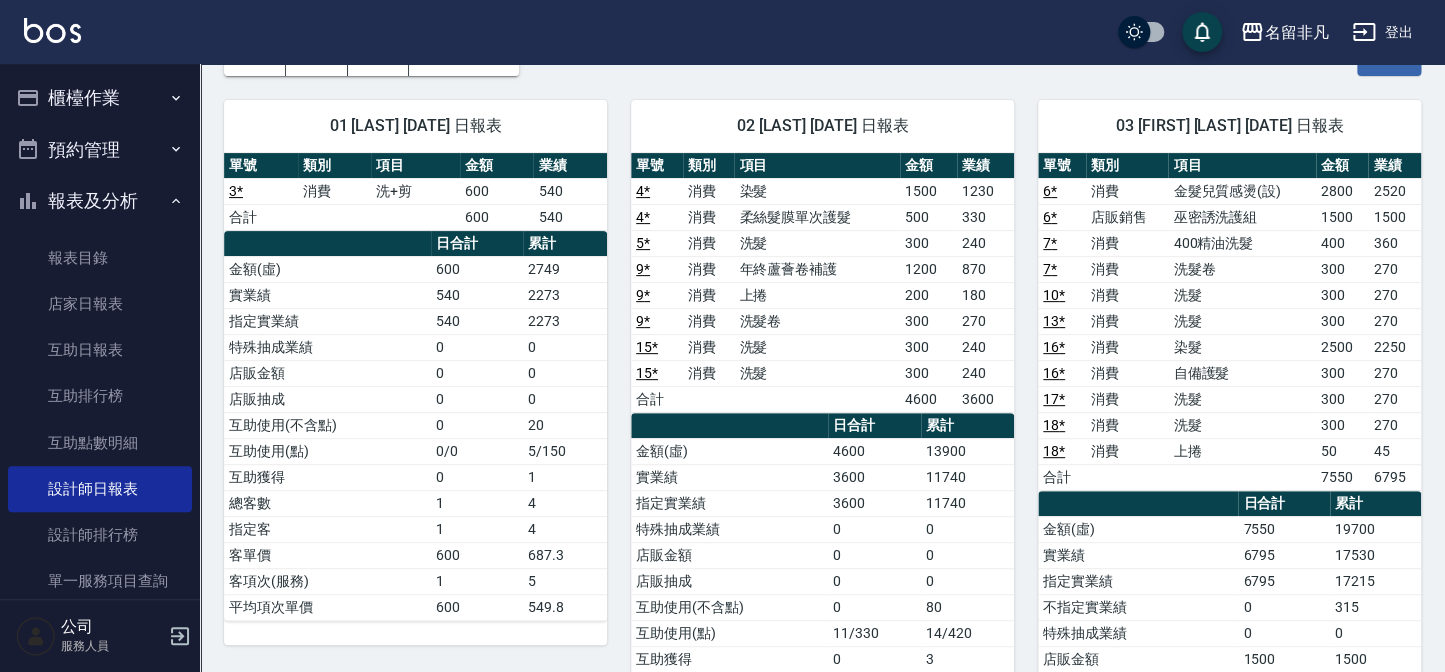 scroll, scrollTop: 90, scrollLeft: 0, axis: vertical 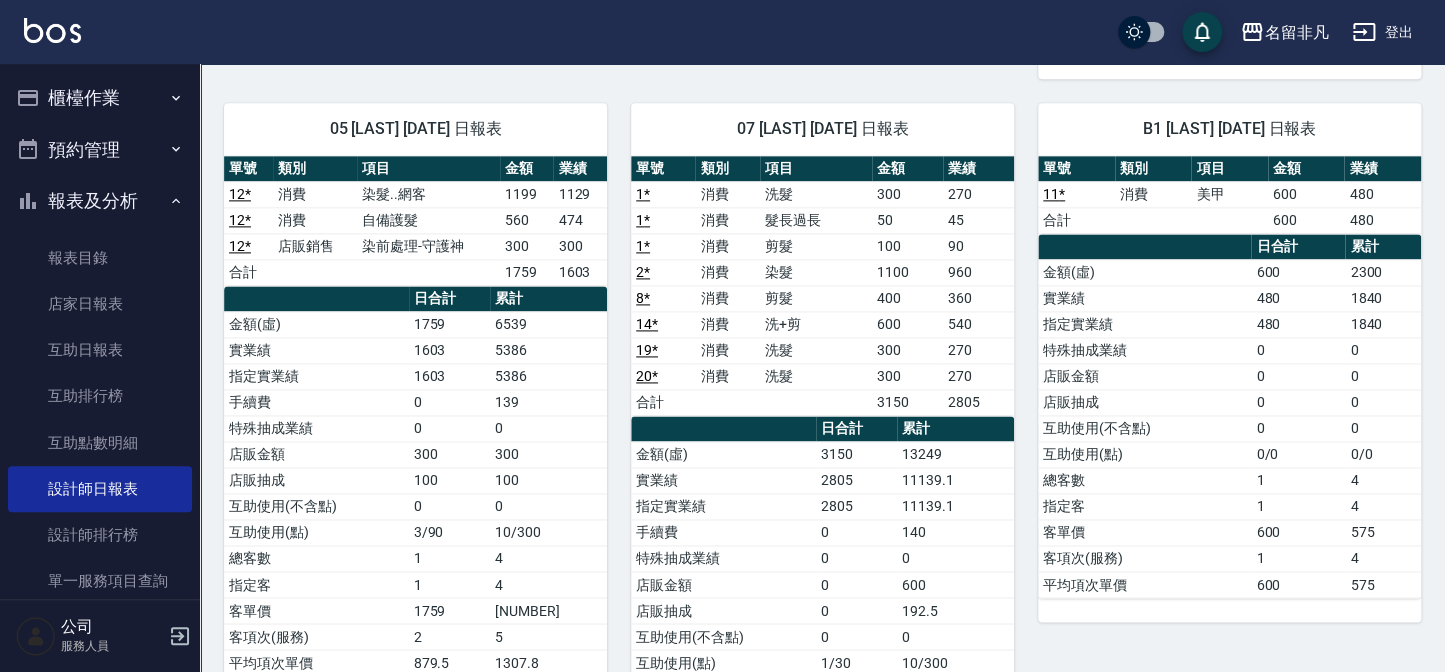 click on "櫃檯作業" at bounding box center (100, 98) 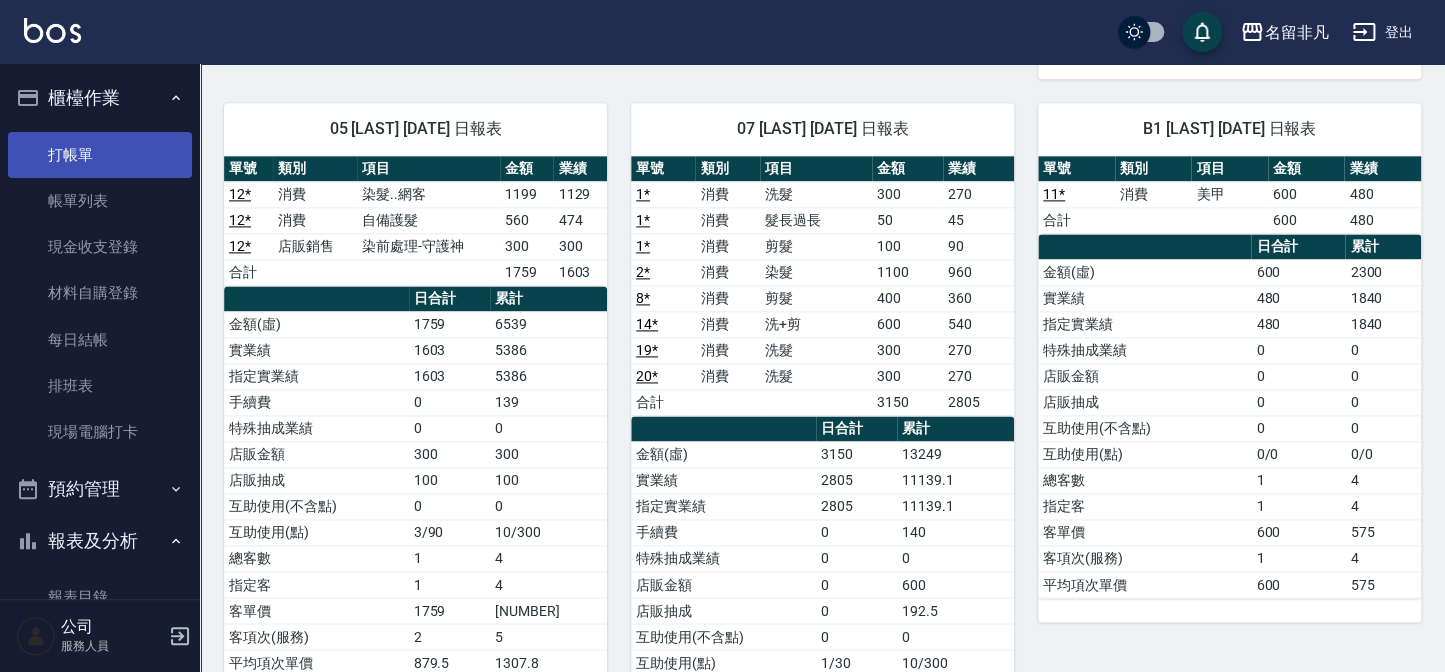 click on "打帳單" at bounding box center (100, 155) 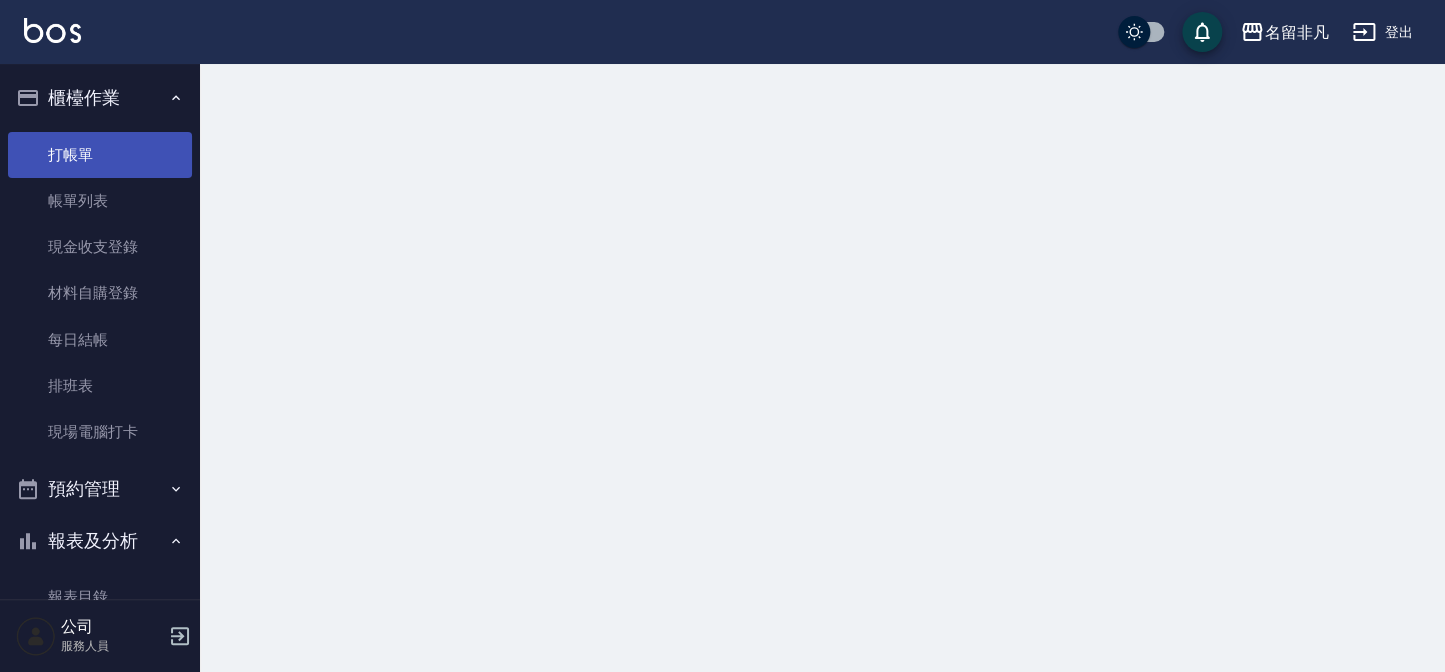 scroll, scrollTop: 0, scrollLeft: 0, axis: both 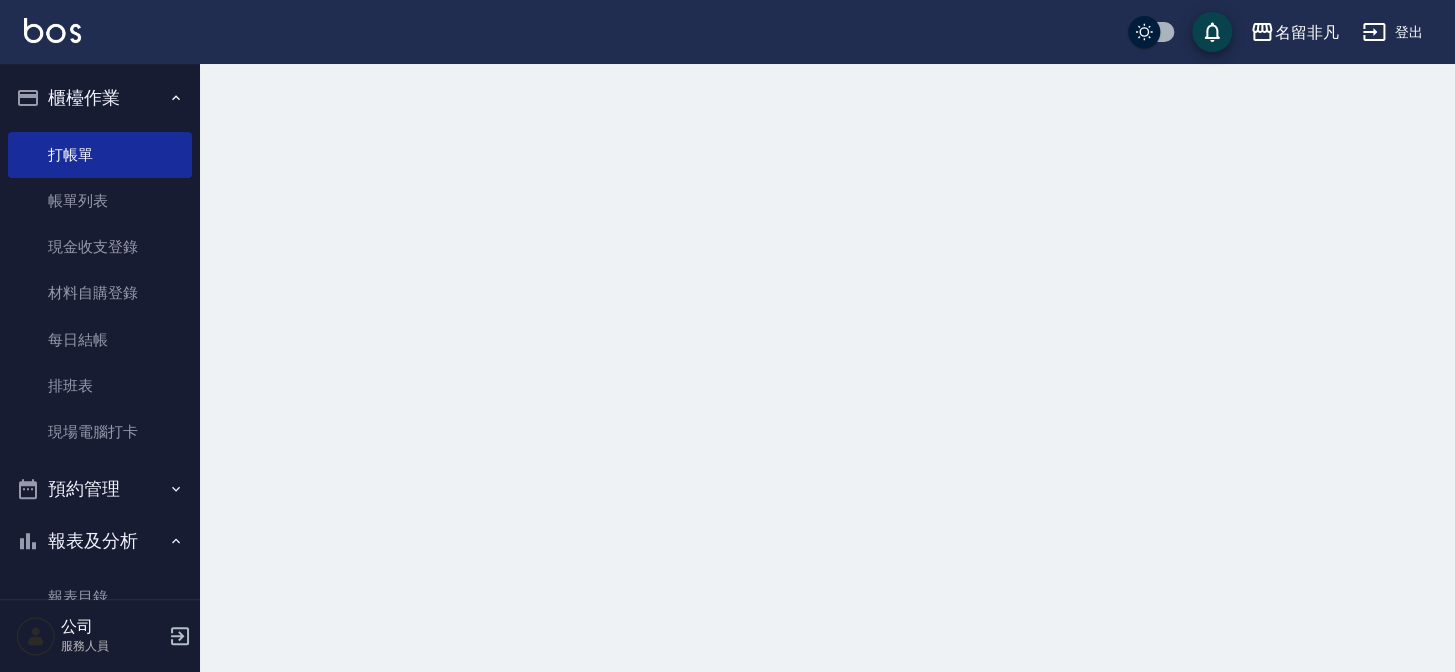 click on "櫃檯作業" at bounding box center [100, 98] 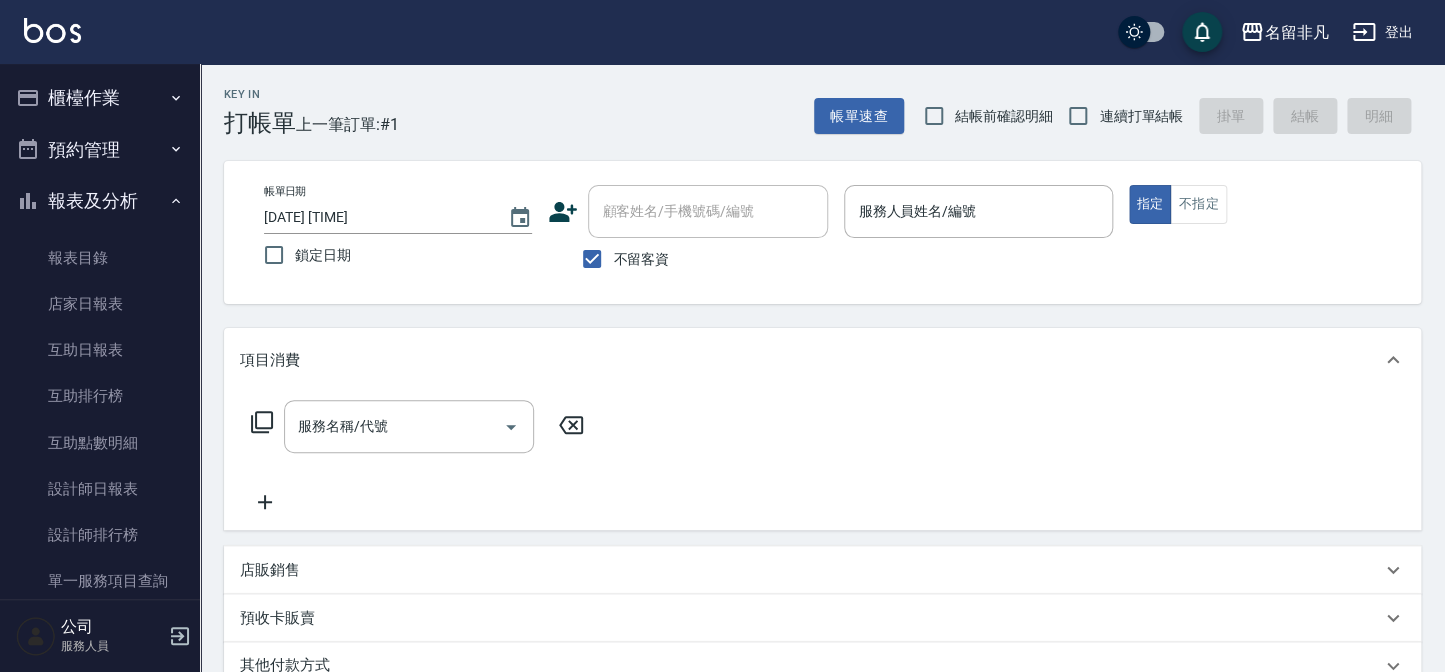 click on "報表及分析" at bounding box center [100, 201] 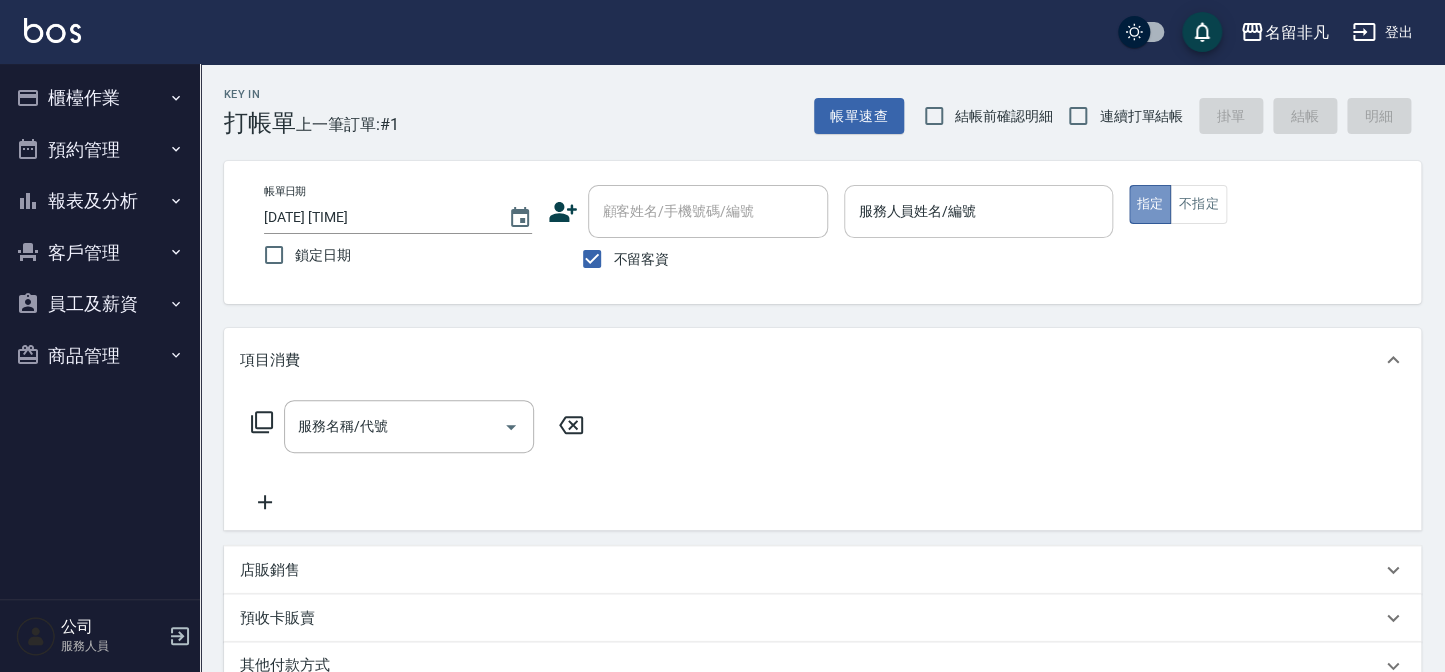 drag, startPoint x: 1147, startPoint y: 200, endPoint x: 1000, endPoint y: 187, distance: 147.57372 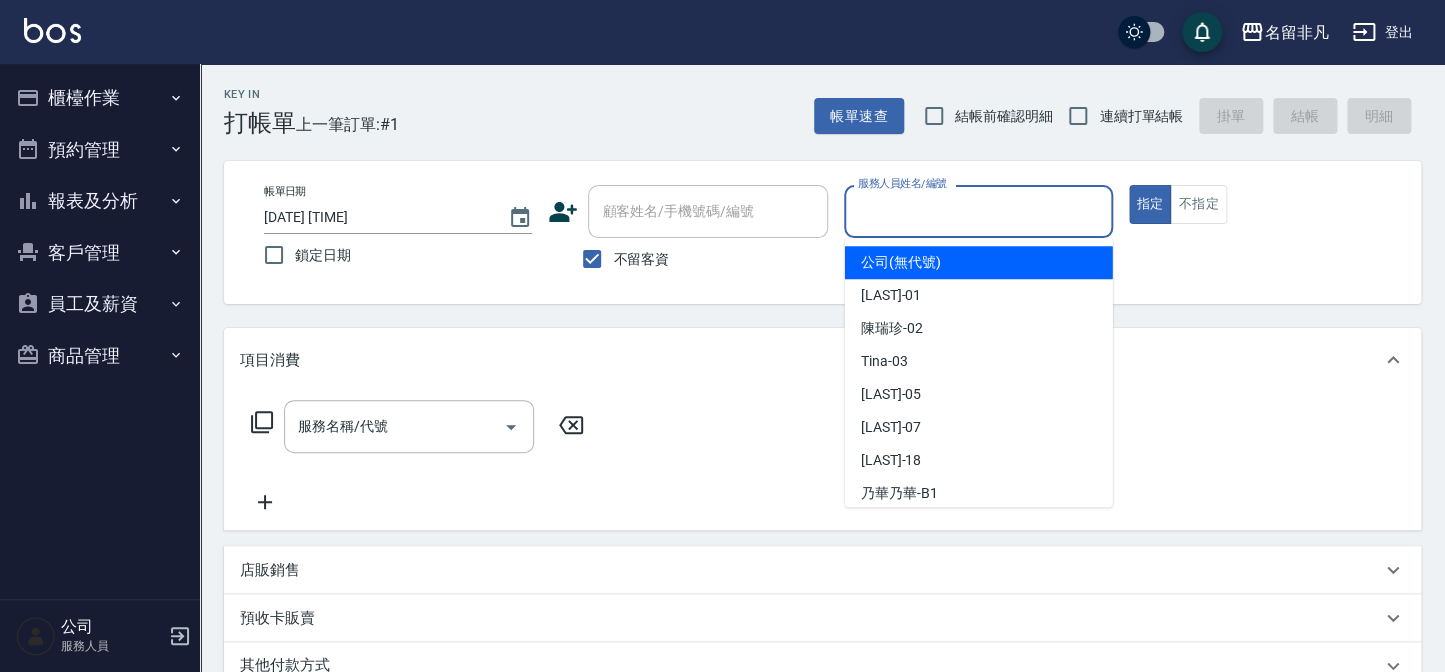 click on "服務人員姓名/編號" at bounding box center (978, 211) 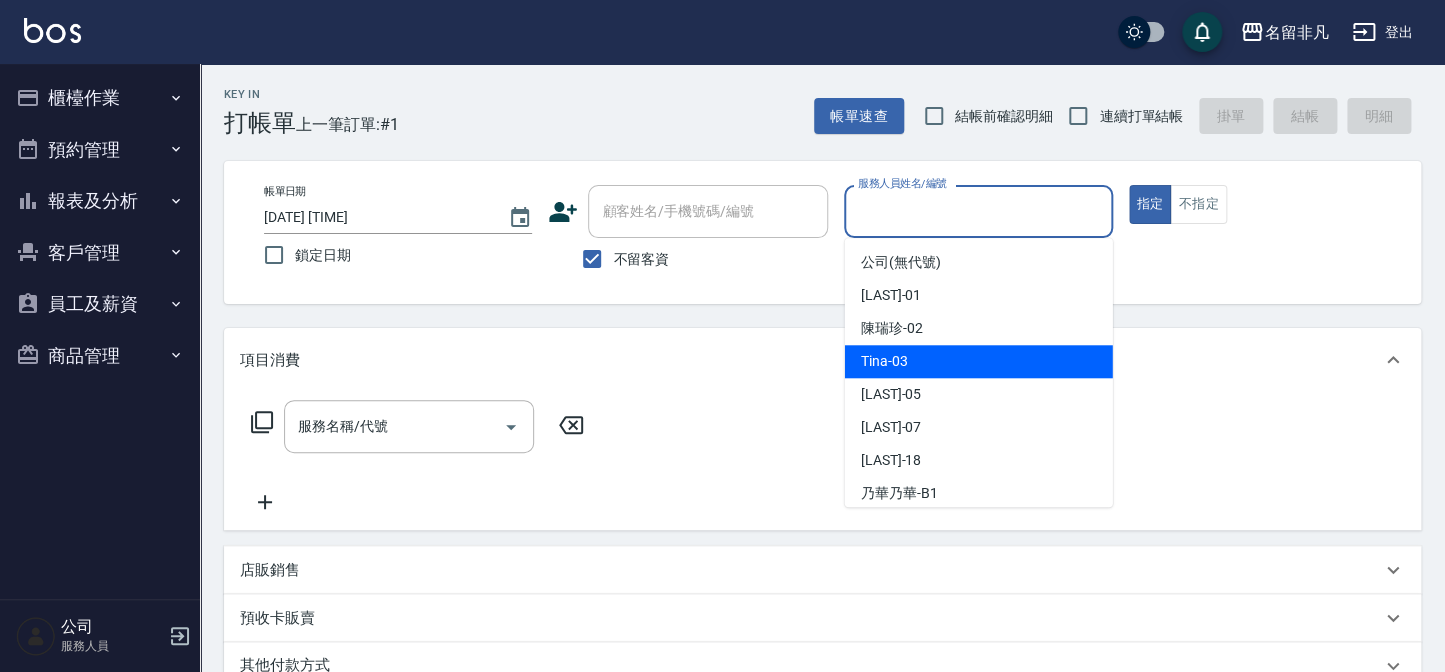 click on "[FIRST] -03" at bounding box center (979, 361) 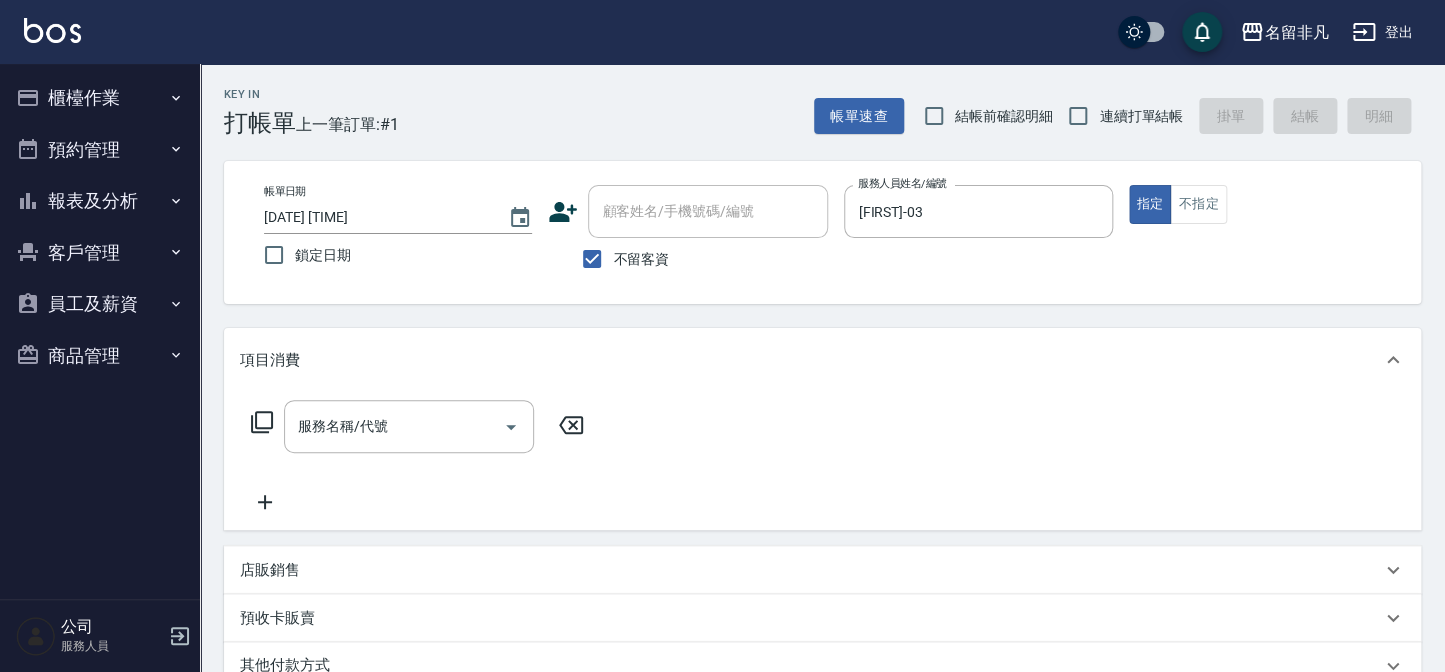 click 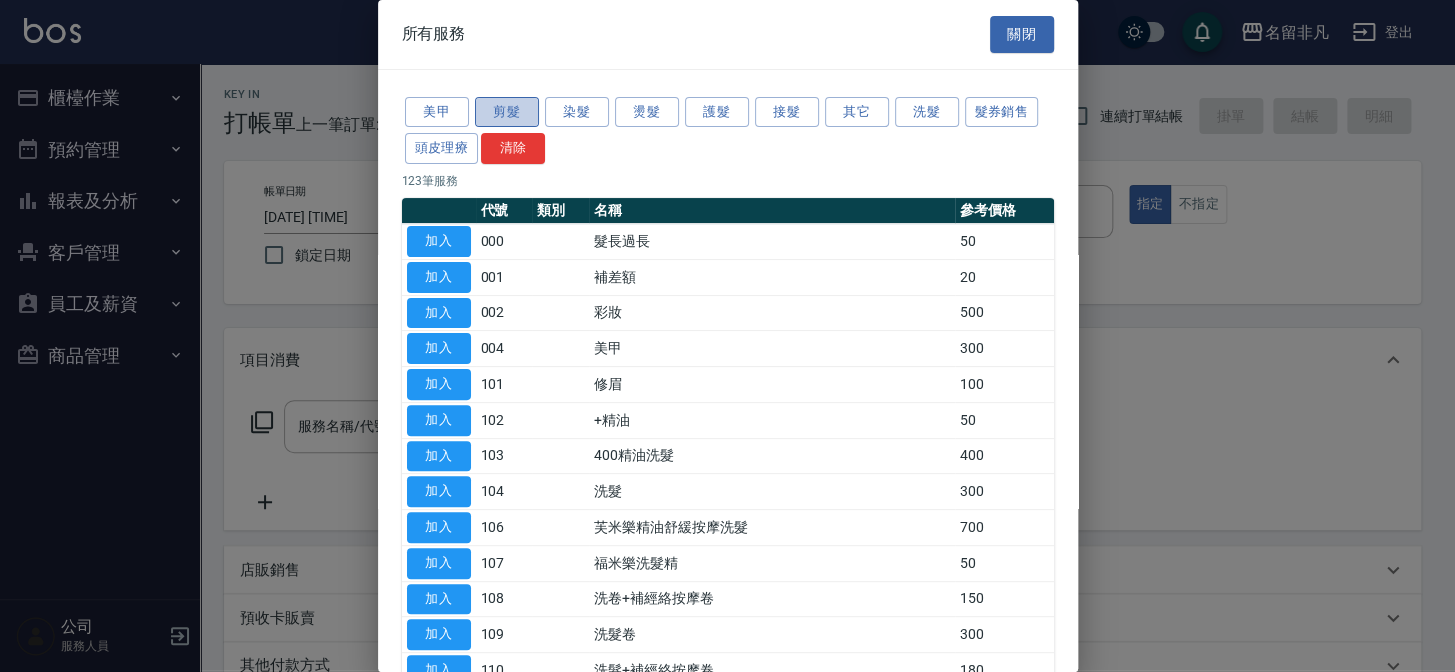 click on "剪髮" at bounding box center (507, 112) 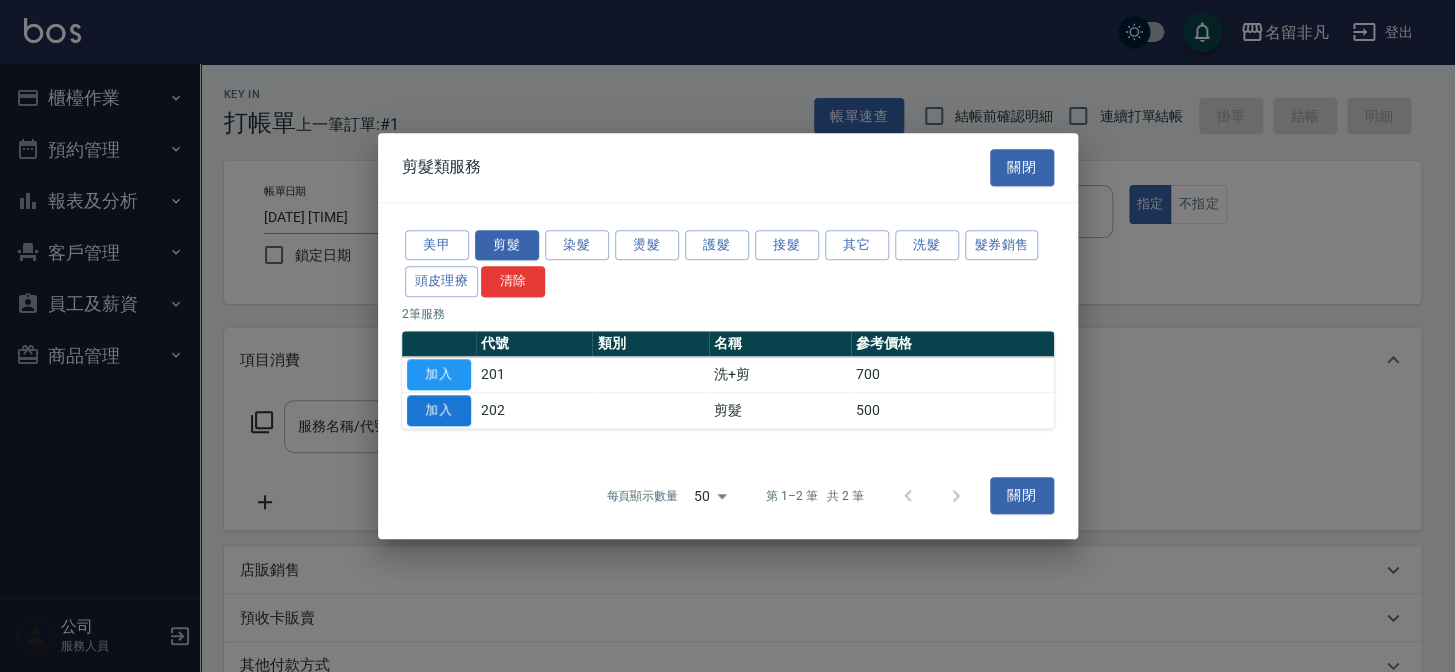 click on "加入" at bounding box center (439, 410) 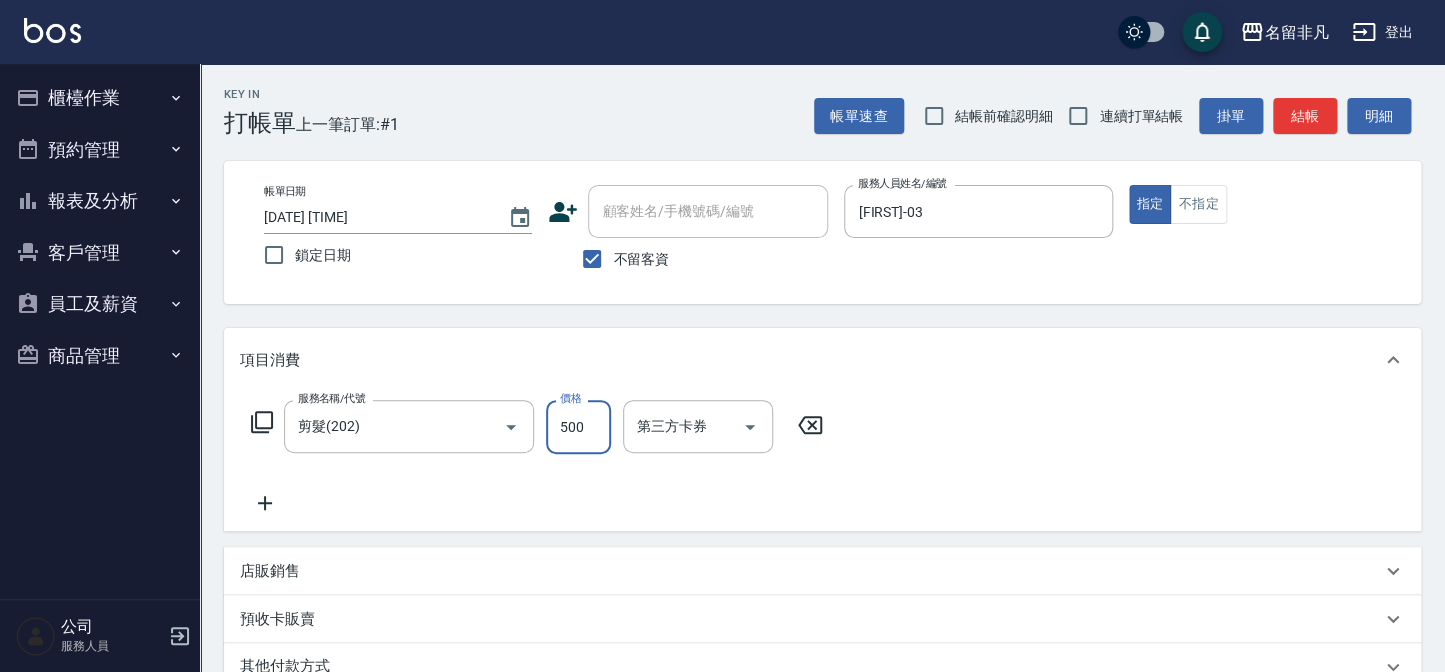 click on "500" at bounding box center [578, 427] 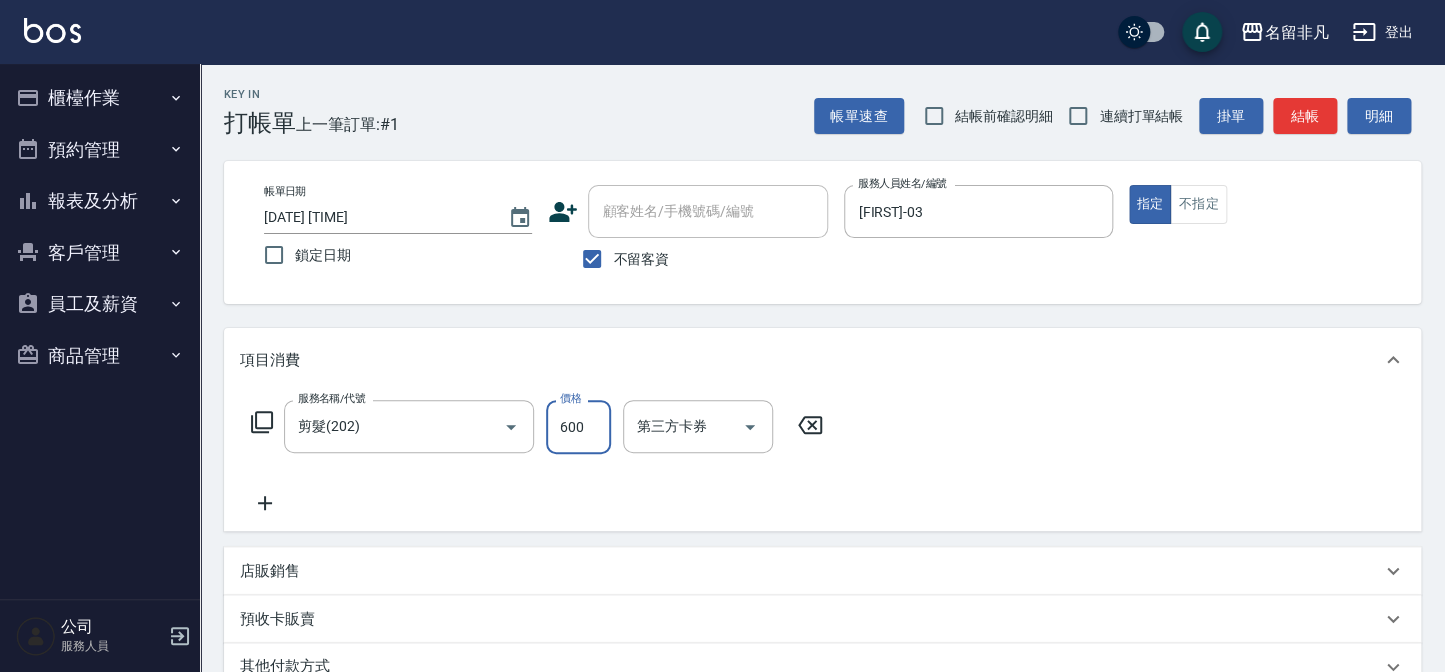 type on "600" 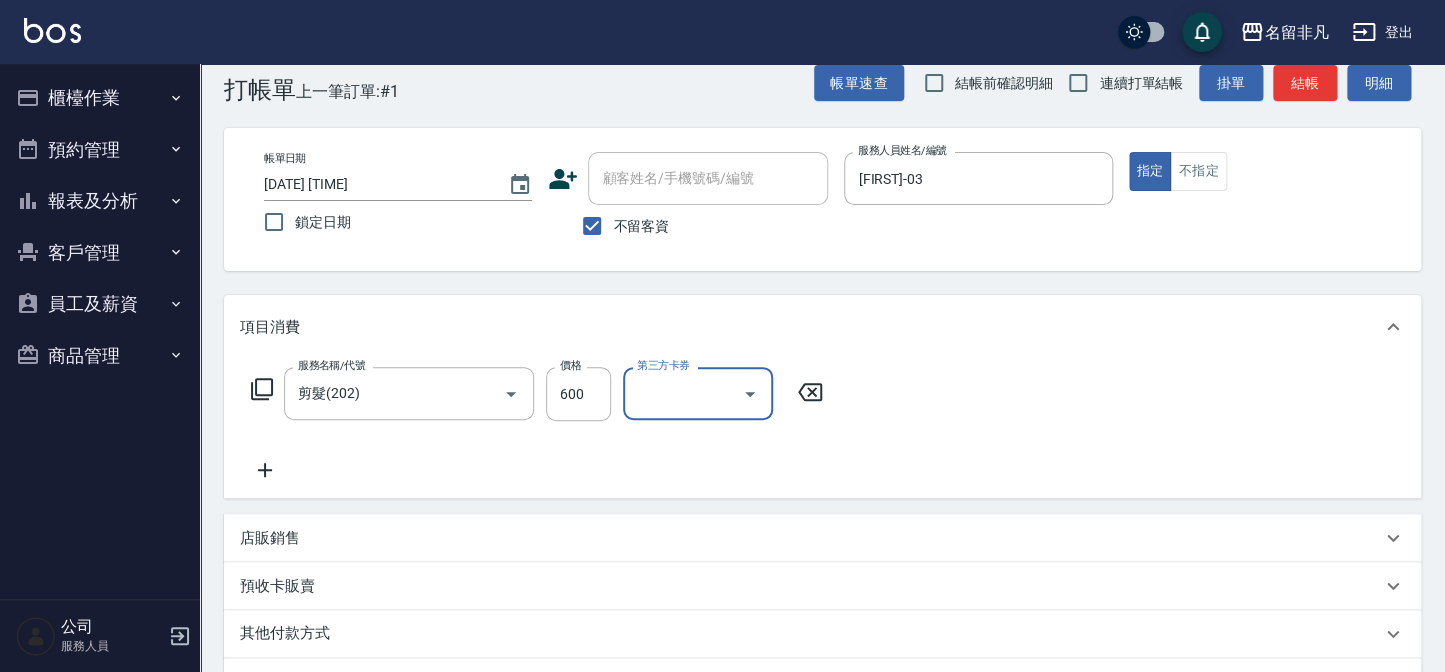 scroll, scrollTop: 0, scrollLeft: 0, axis: both 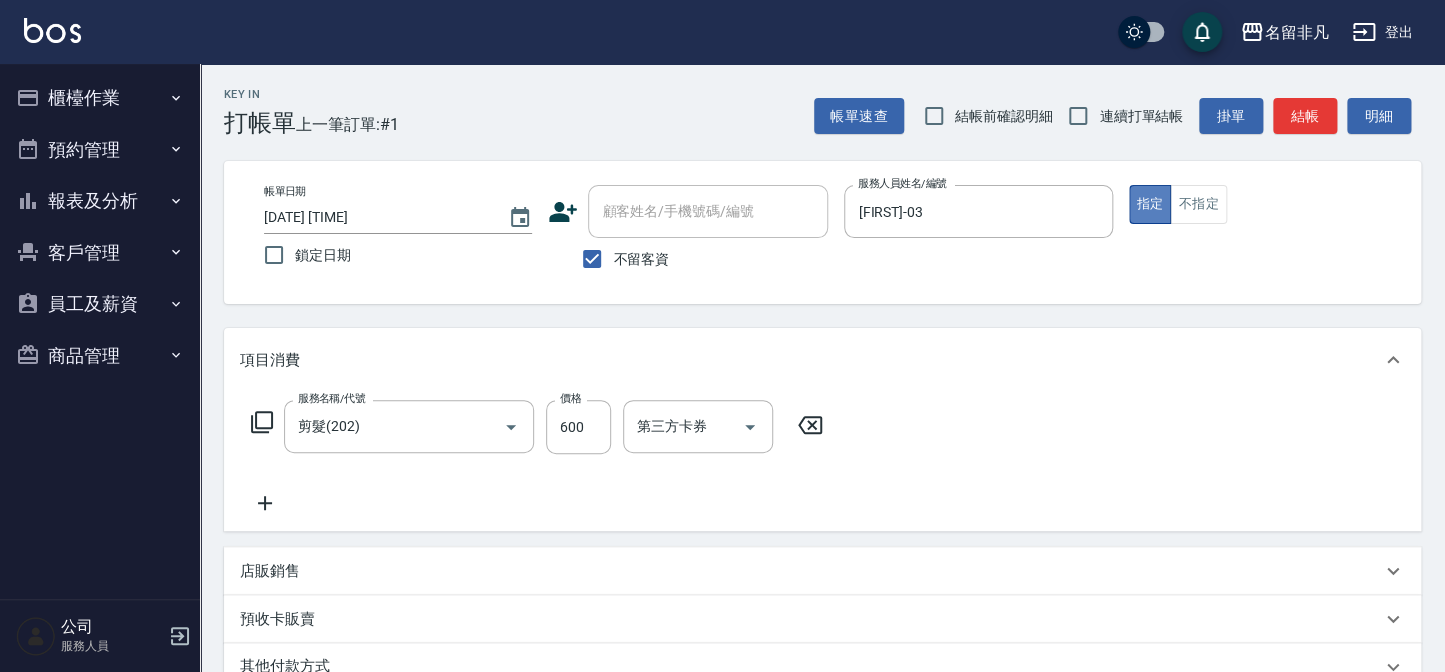 click on "指定" at bounding box center [1150, 204] 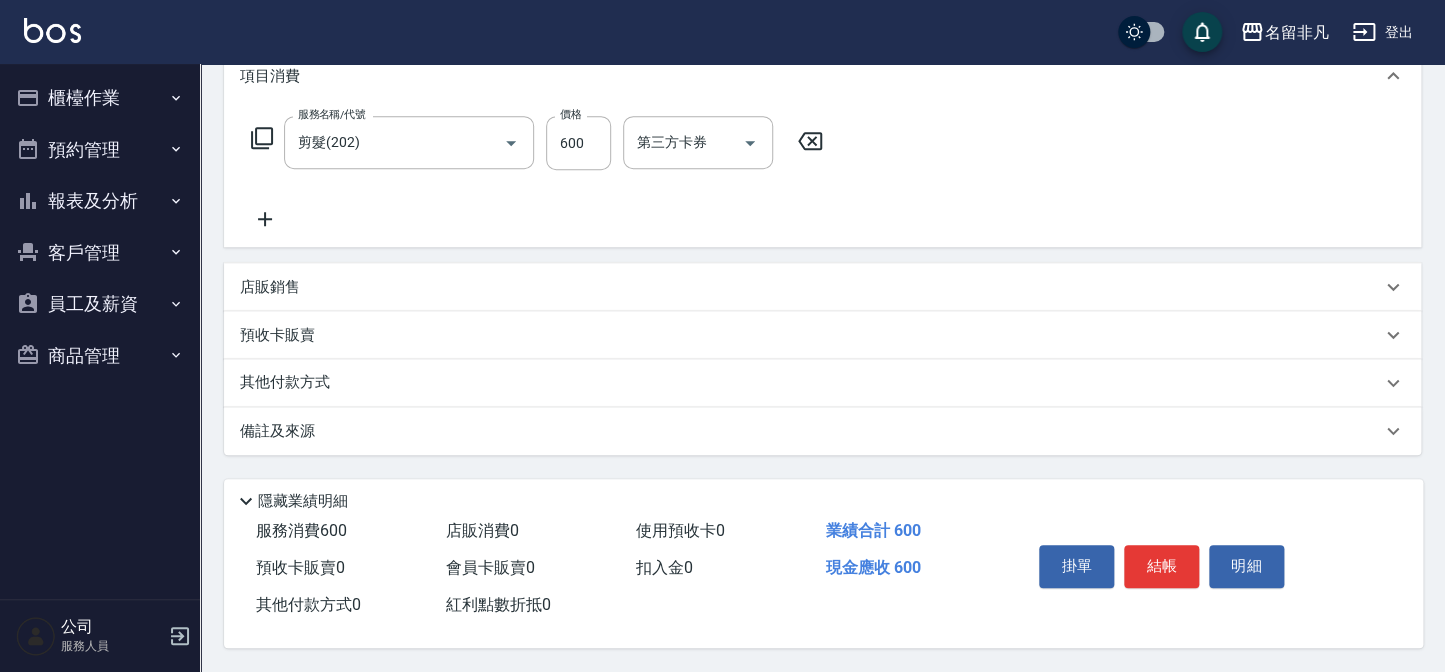 scroll, scrollTop: 289, scrollLeft: 0, axis: vertical 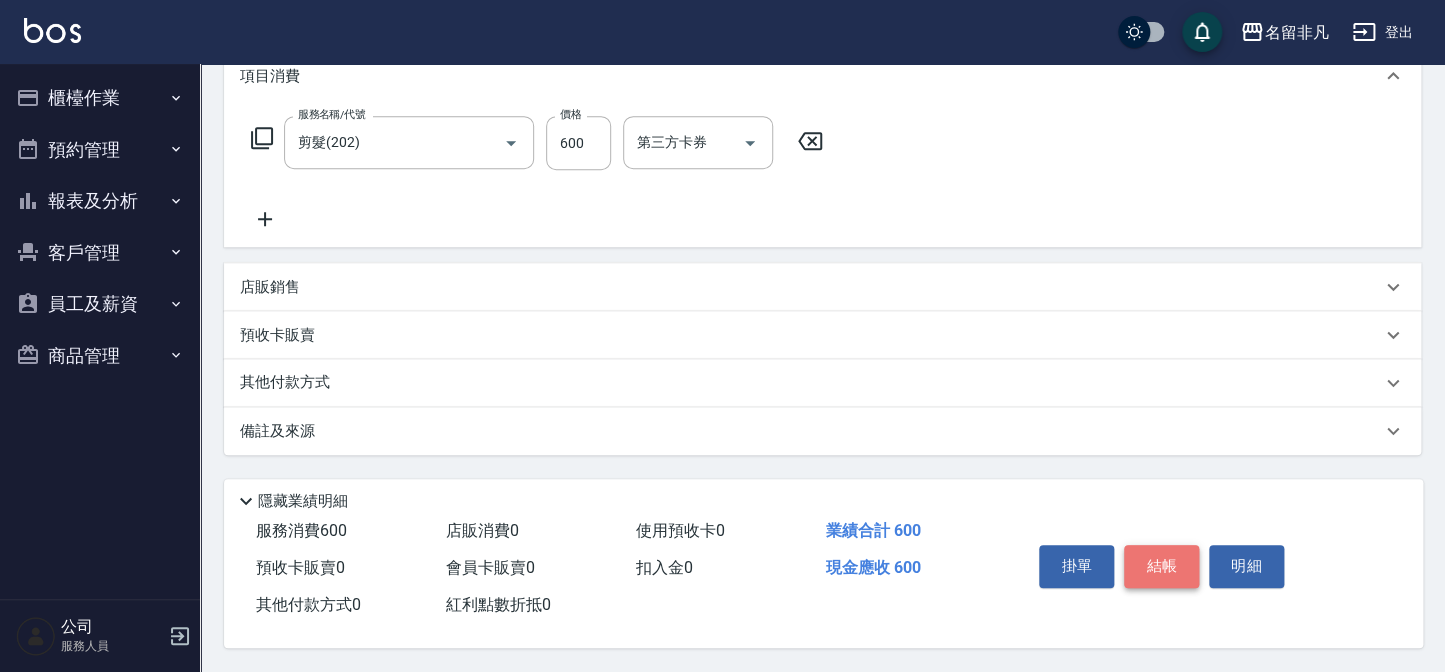 click on "結帳" at bounding box center [1161, 566] 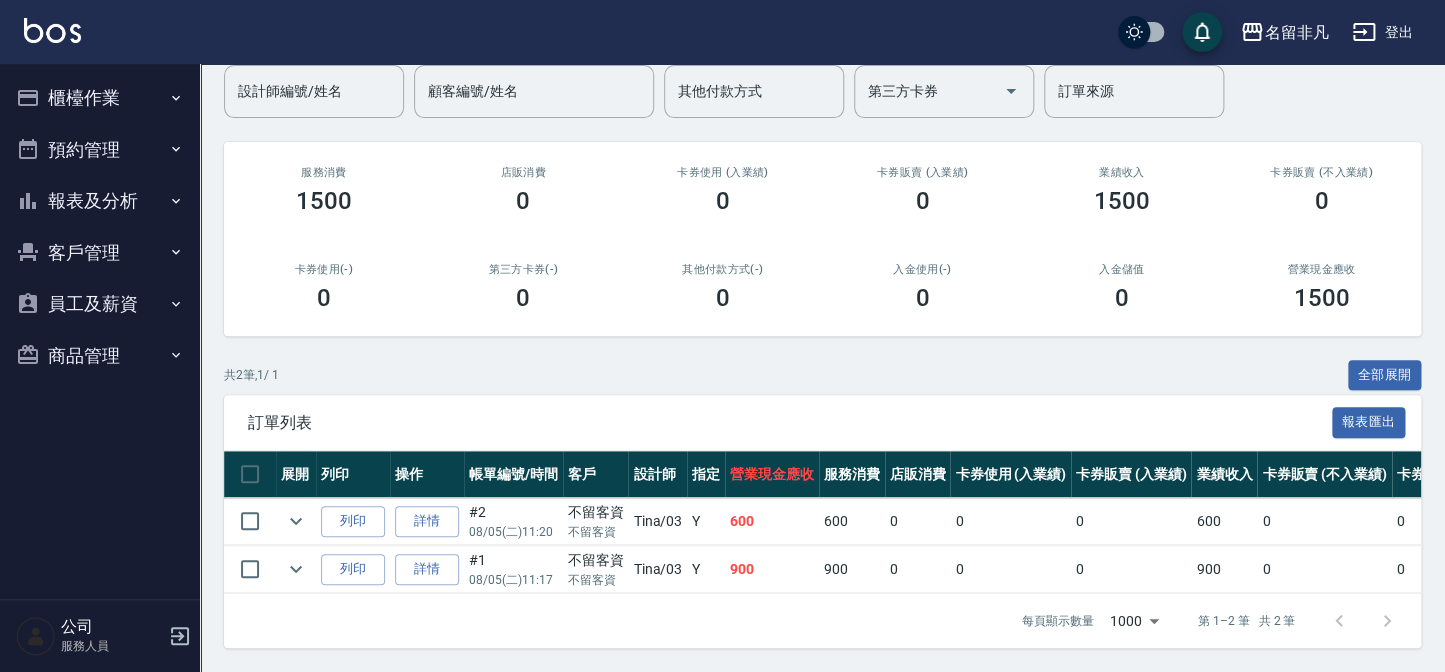 scroll, scrollTop: 180, scrollLeft: 0, axis: vertical 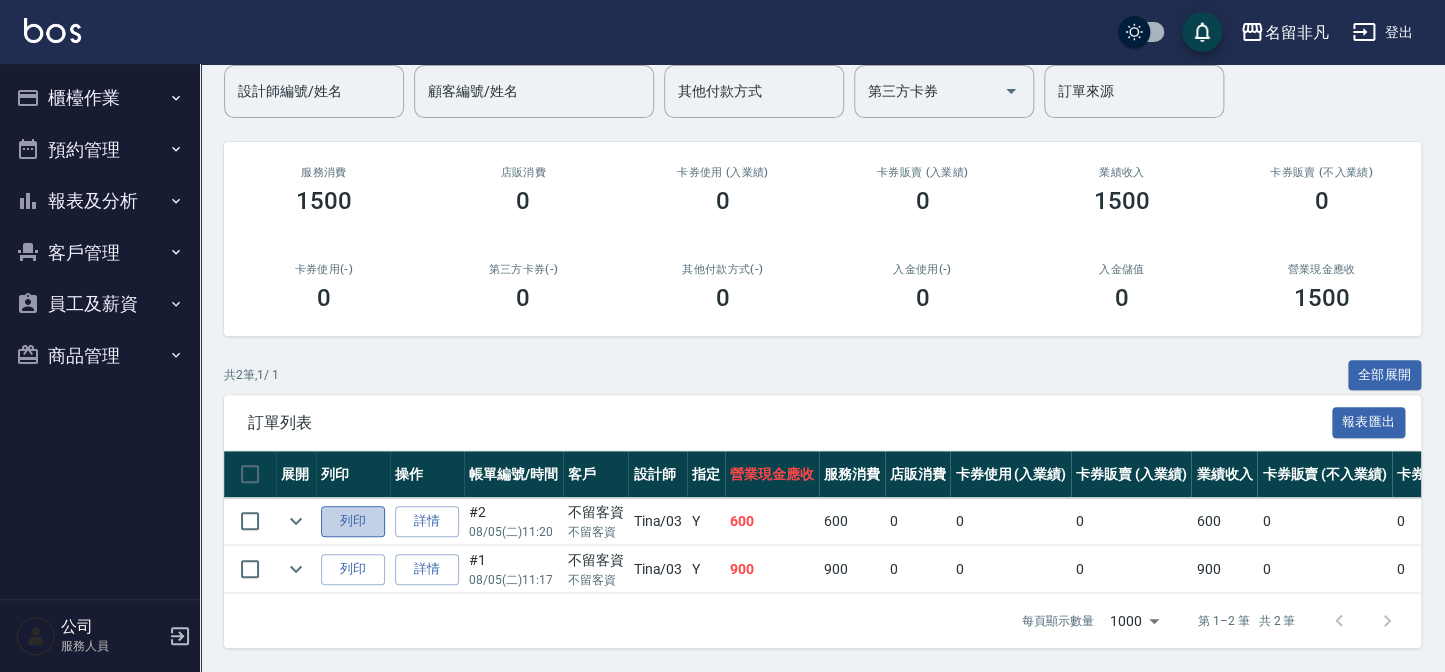 click on "列印" at bounding box center [353, 521] 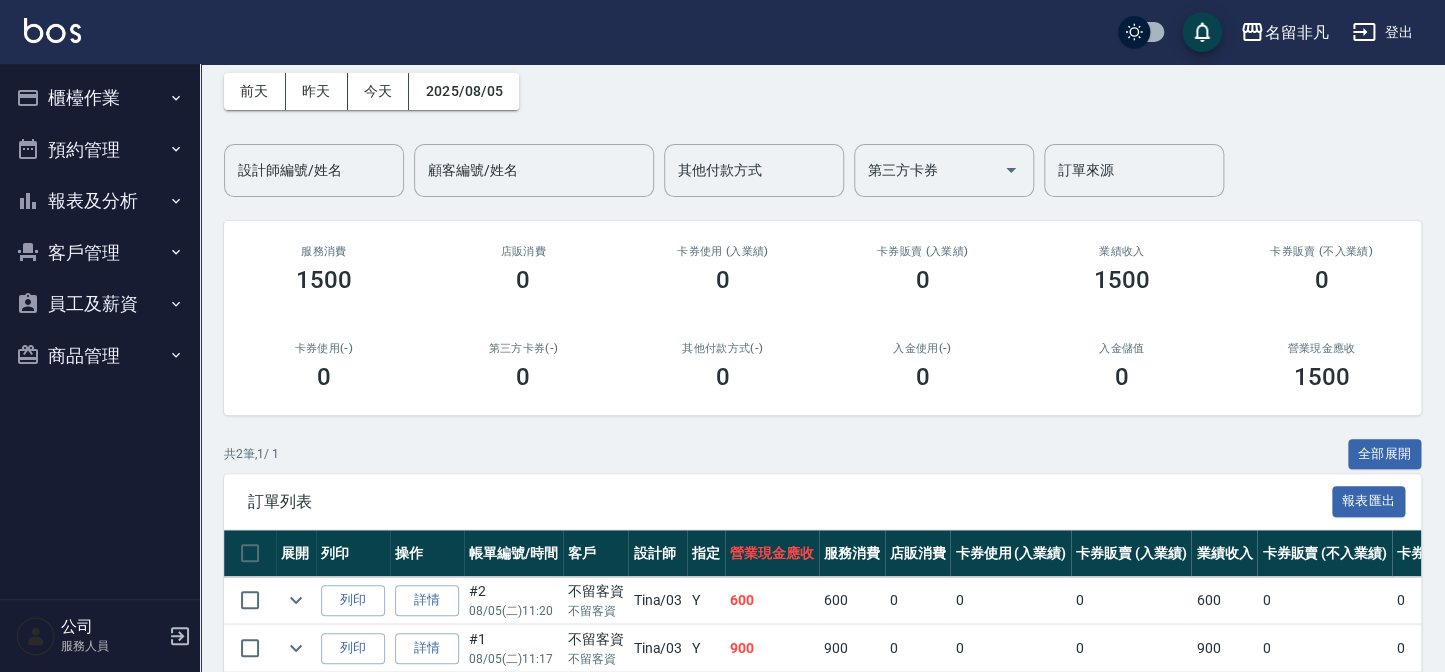 scroll, scrollTop: 0, scrollLeft: 0, axis: both 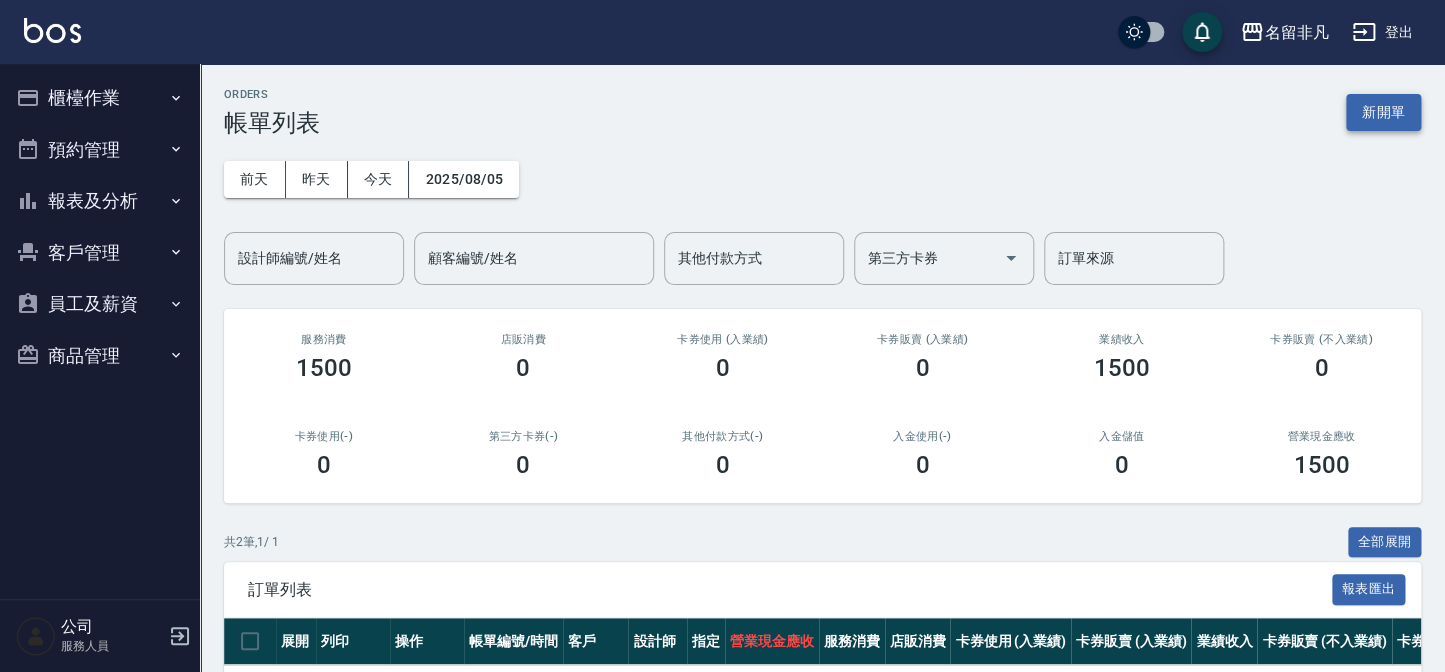 click on "新開單" at bounding box center (1383, 112) 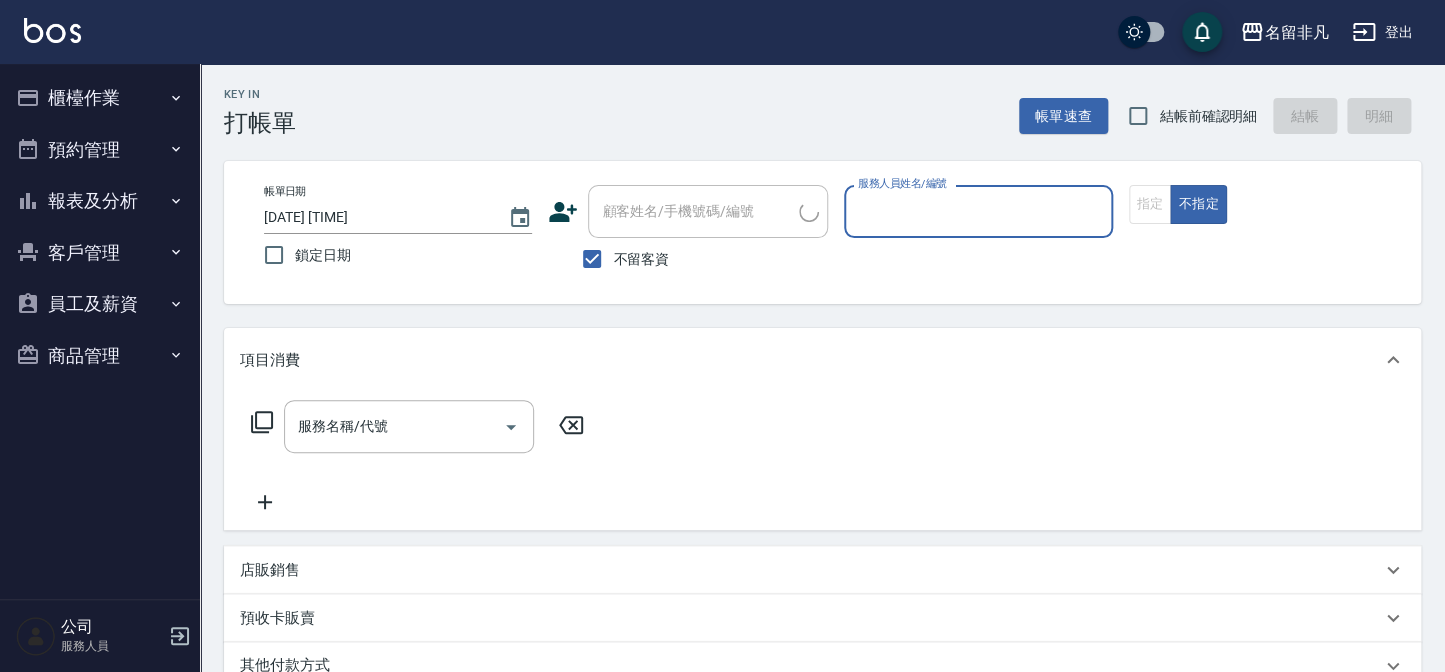 click on "服務人員姓名/編號" at bounding box center (978, 211) 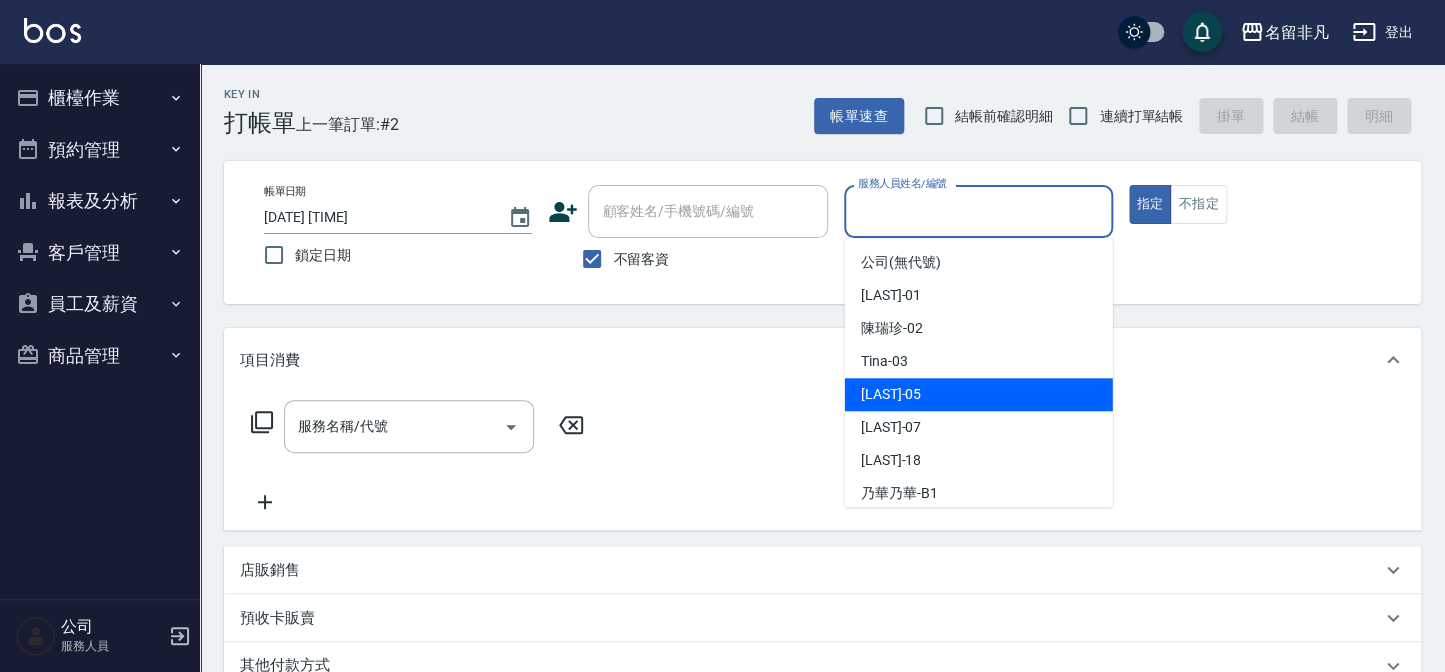 click on "[LAST] -05" at bounding box center [979, 394] 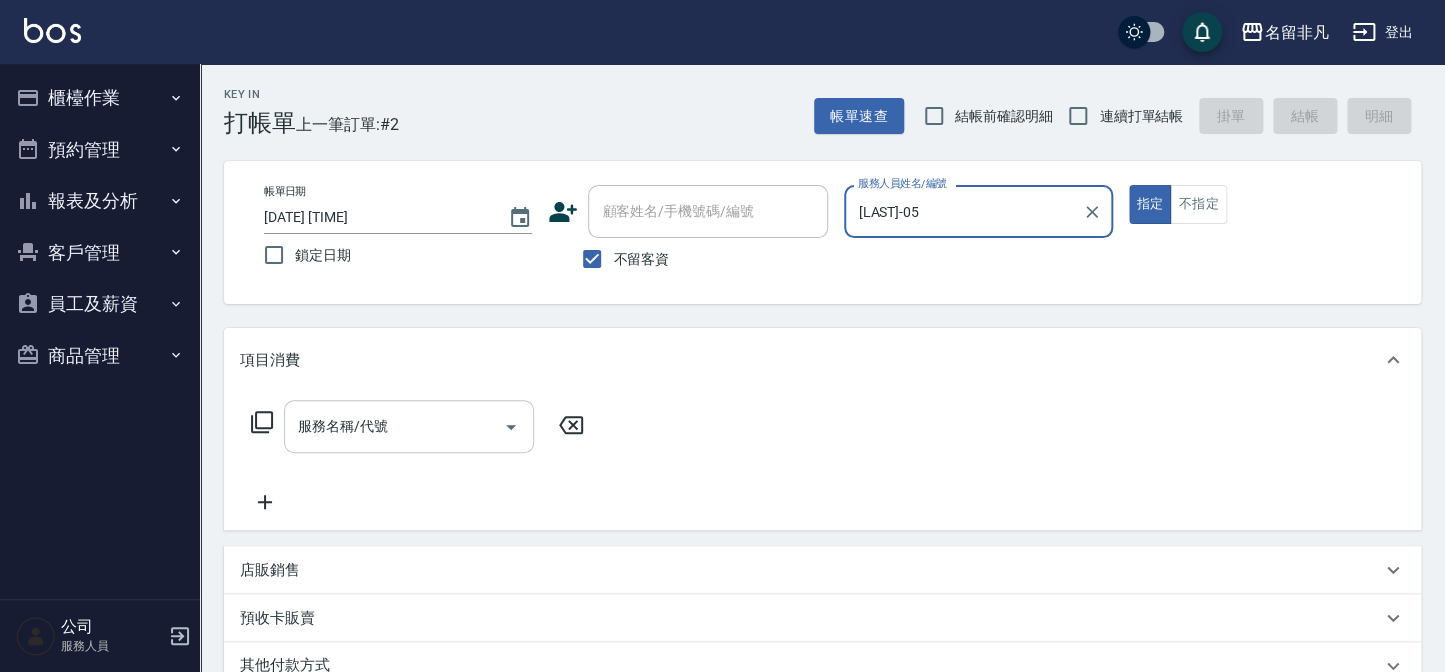 click on "服務名稱/代號" at bounding box center [394, 426] 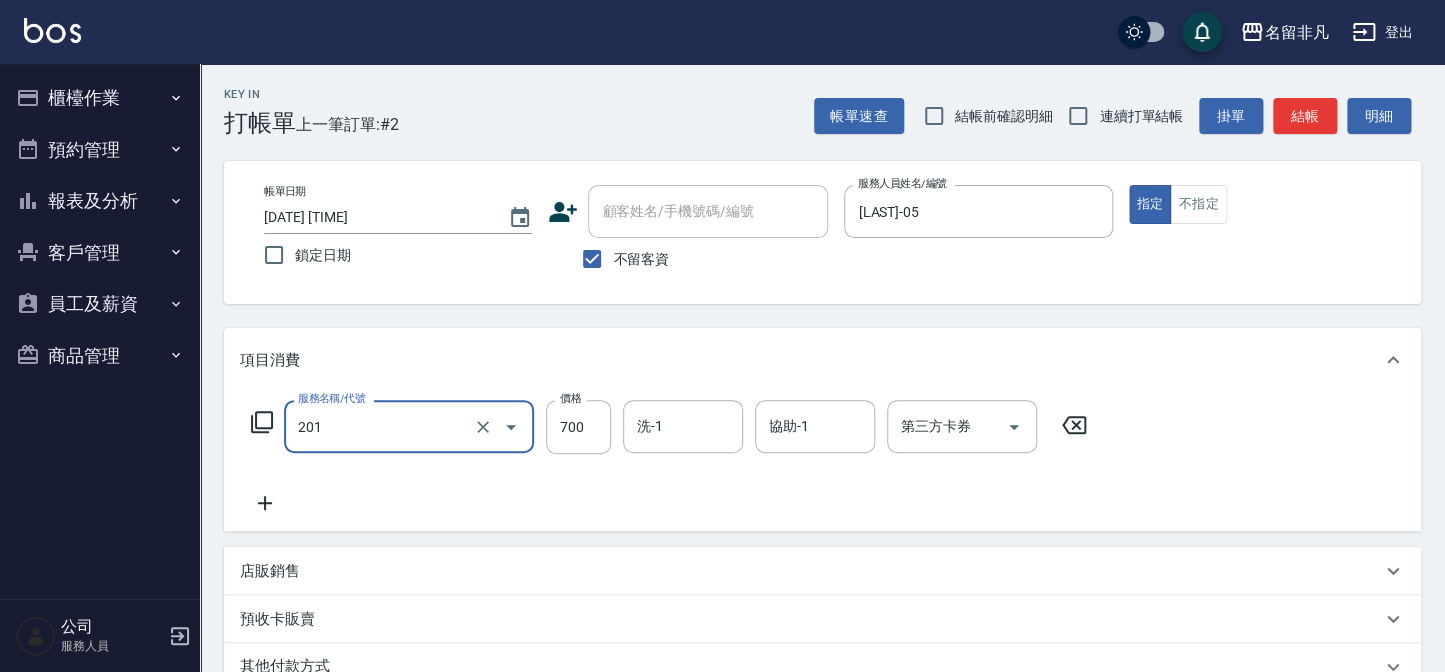 type on "洗+剪(201)" 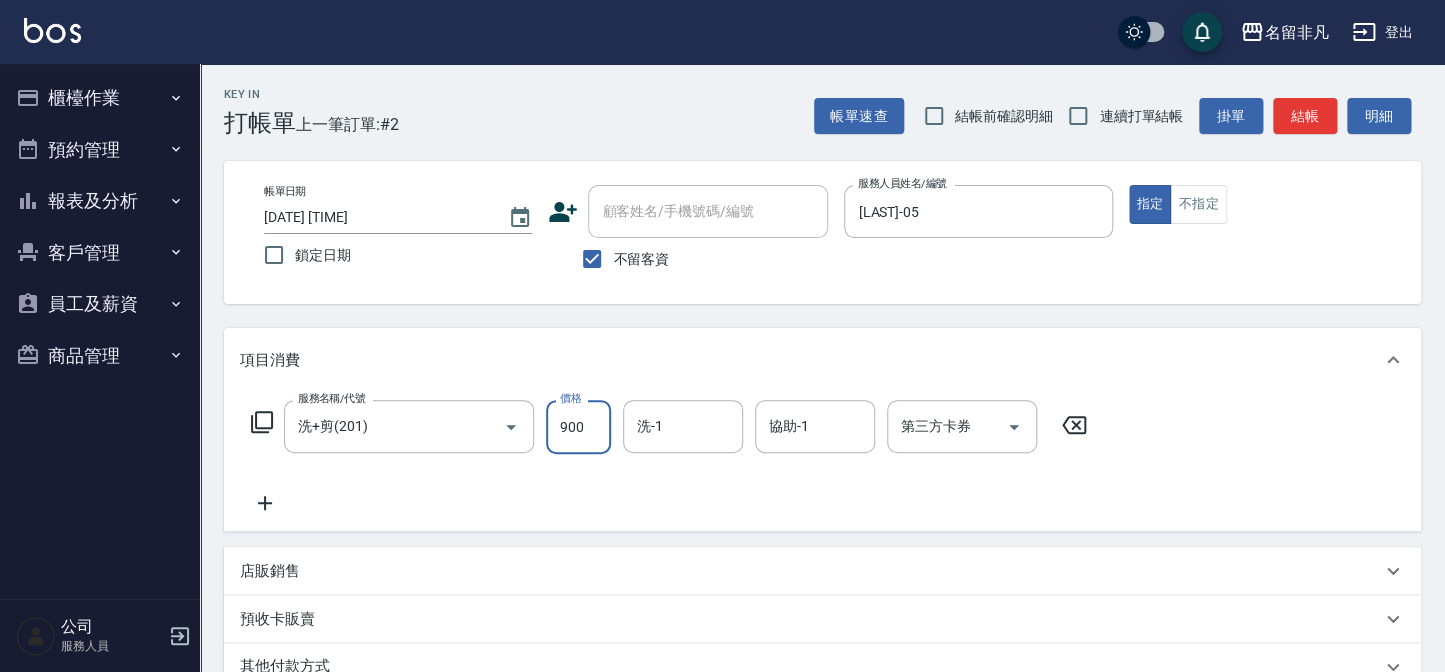 type on "900" 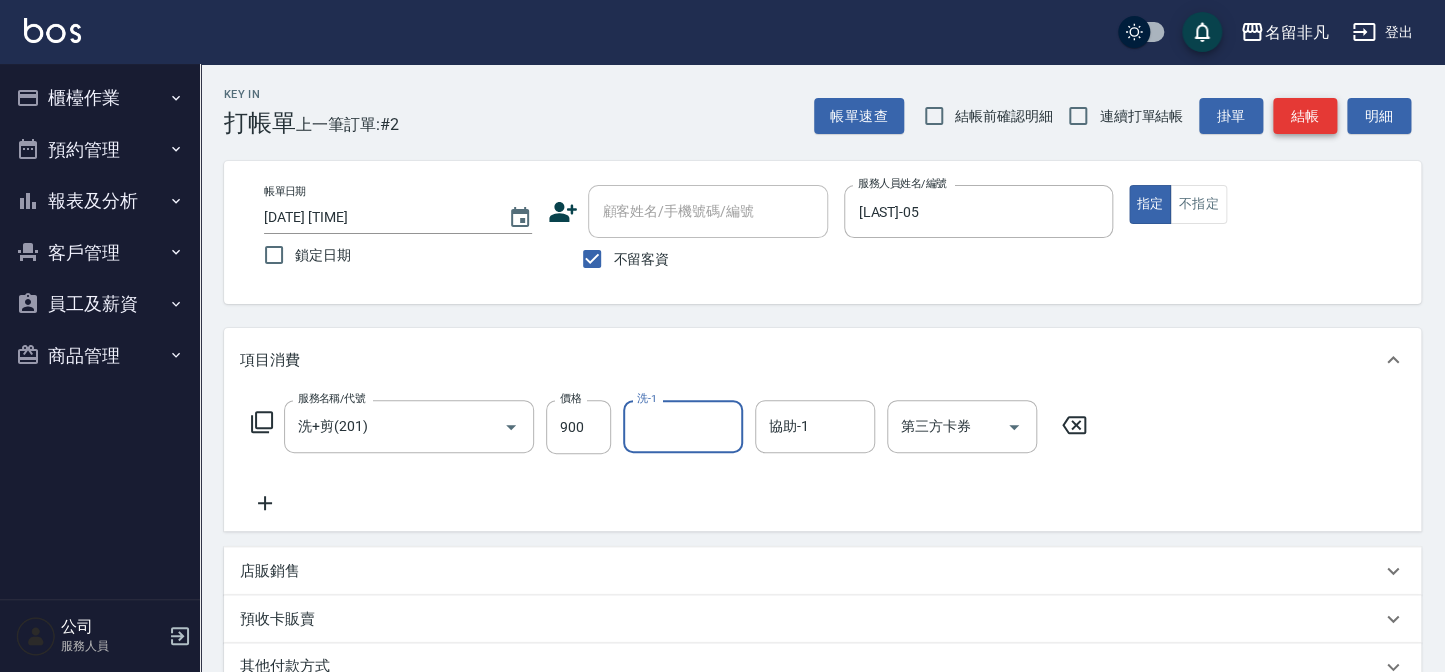 click on "結帳" at bounding box center [1305, 116] 